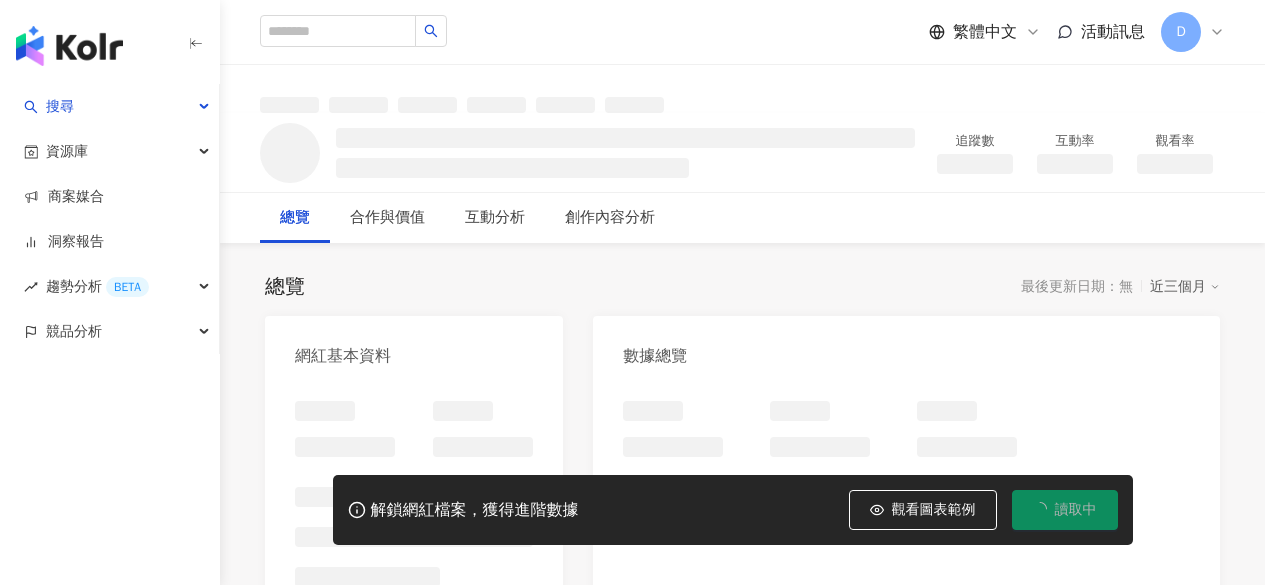 scroll, scrollTop: 0, scrollLeft: 0, axis: both 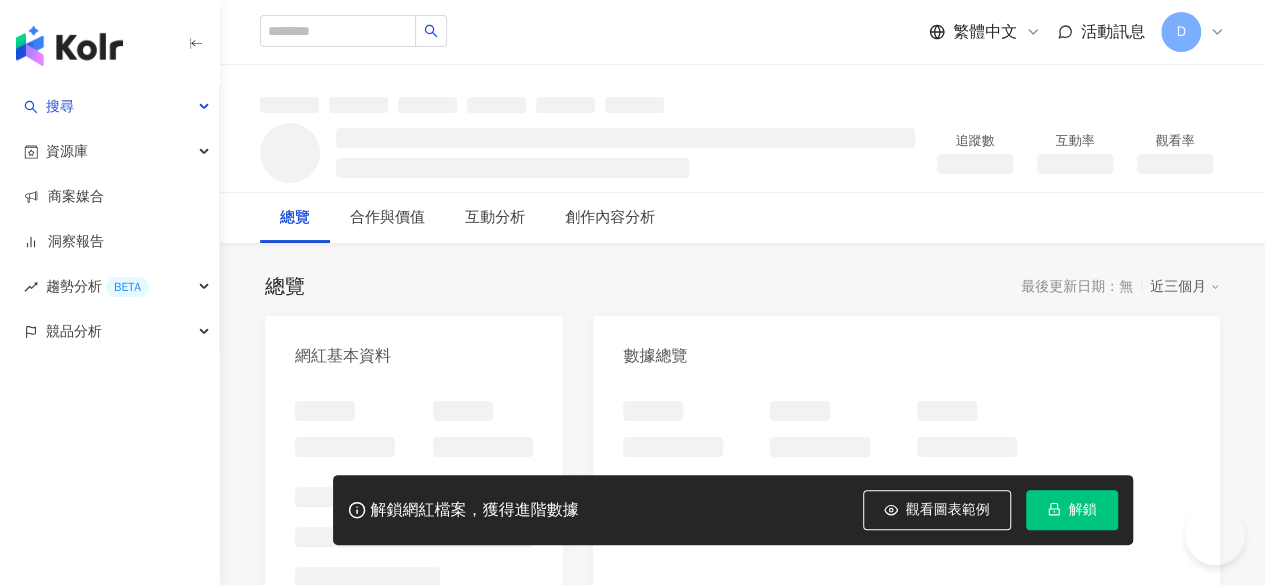 click on "解鎖" at bounding box center (1083, 510) 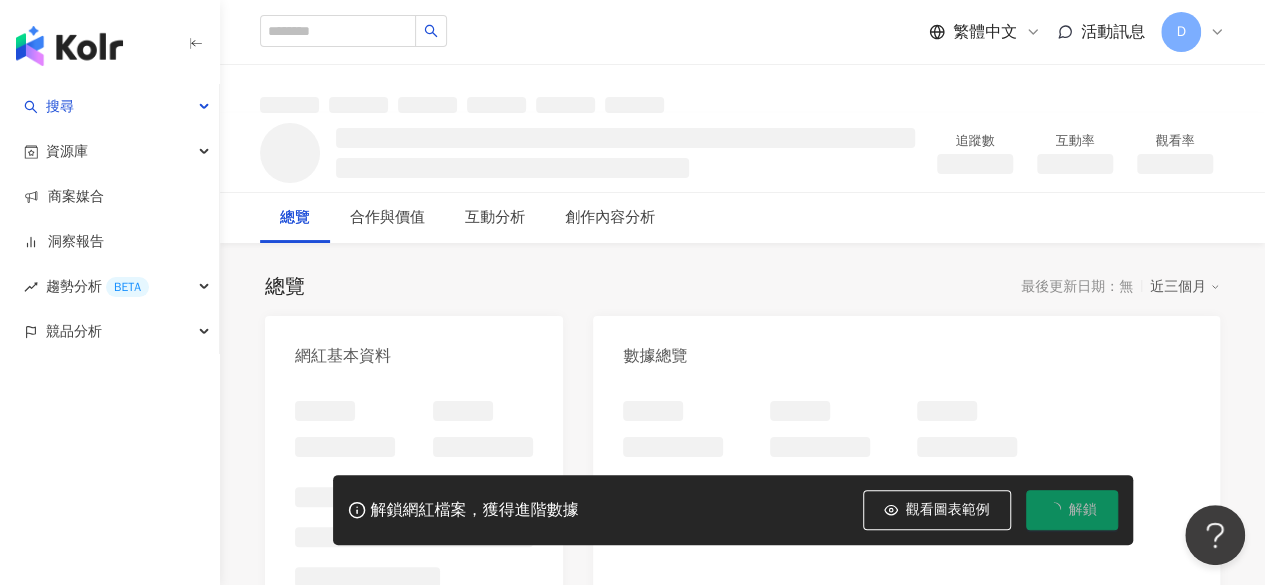 scroll, scrollTop: 0, scrollLeft: 0, axis: both 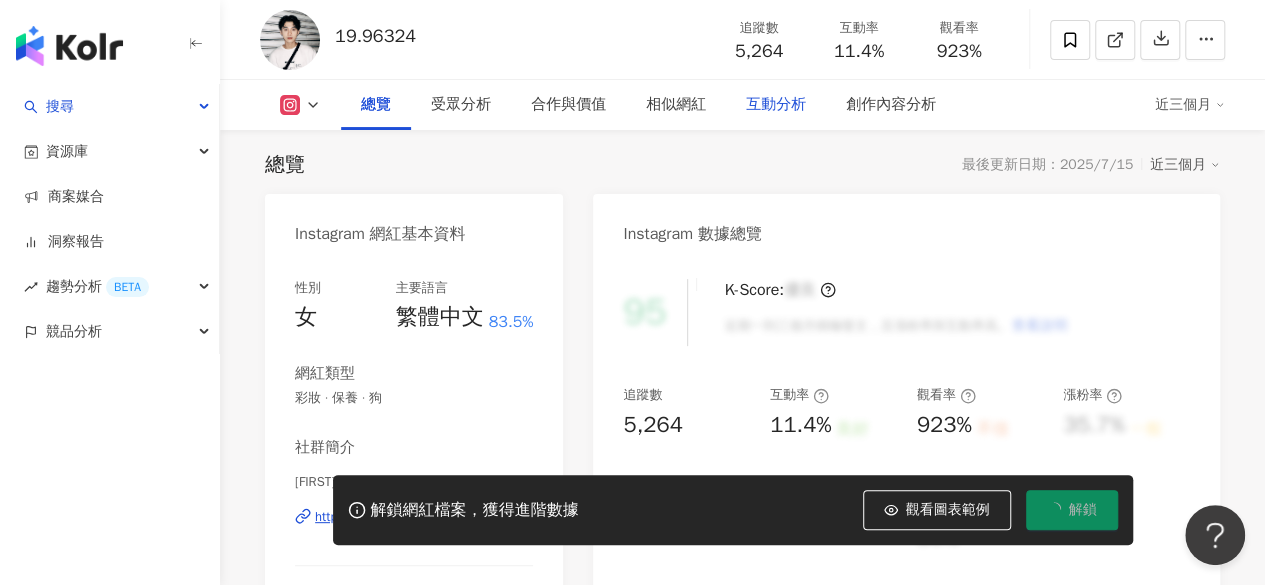 click on "互動分析" at bounding box center (776, 105) 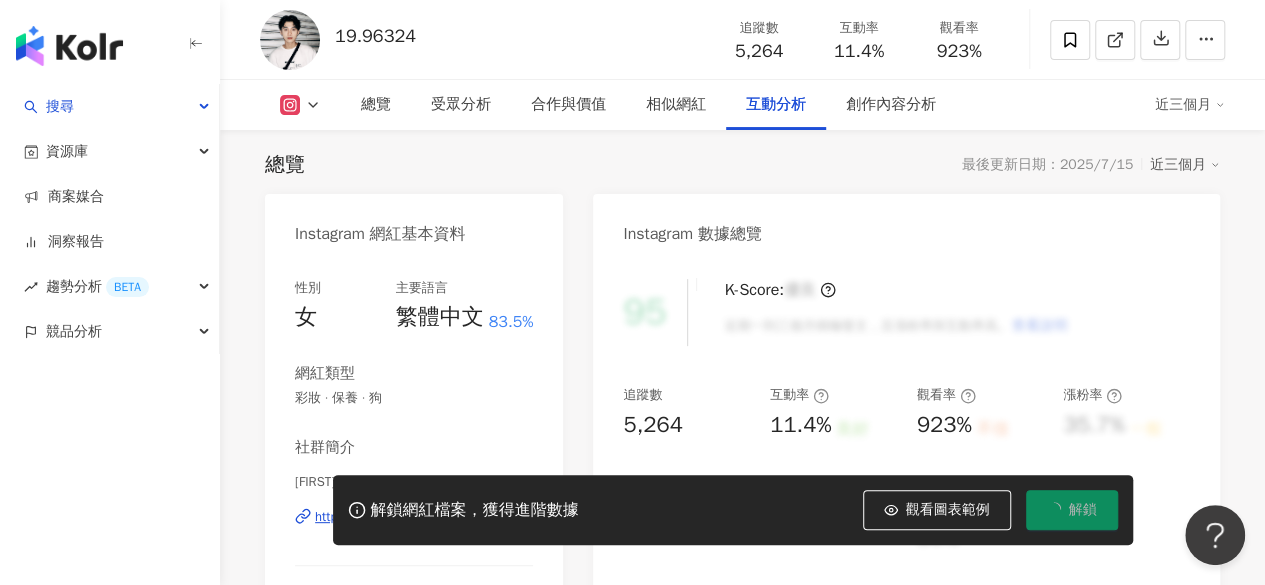 scroll, scrollTop: 3857, scrollLeft: 0, axis: vertical 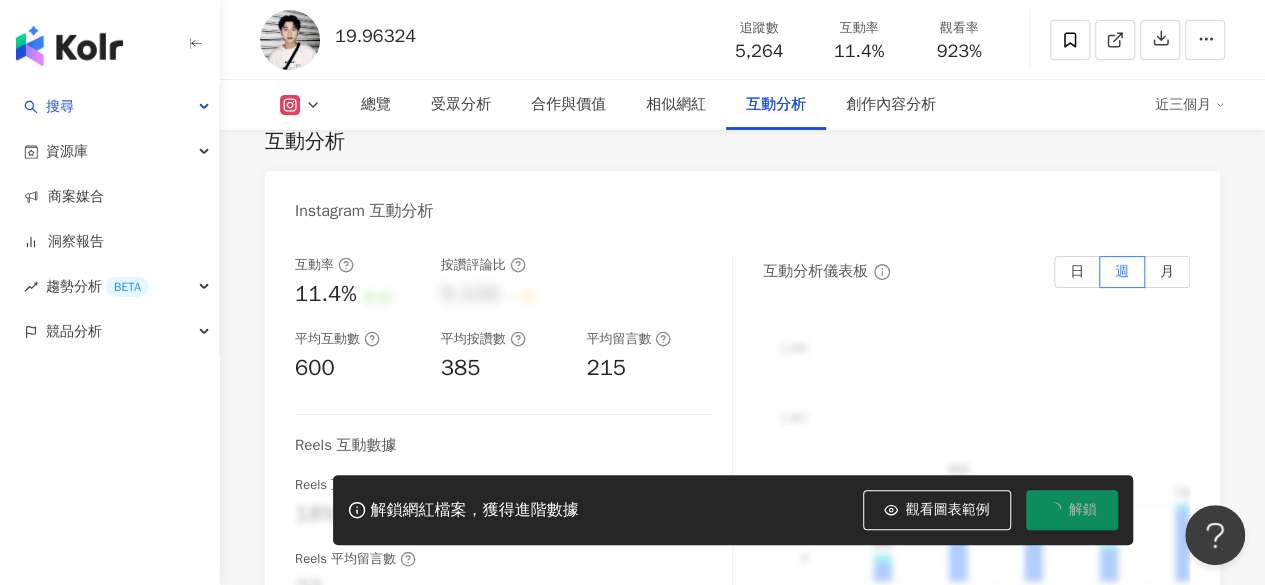 click on "Instagram 互動分析" at bounding box center (742, 203) 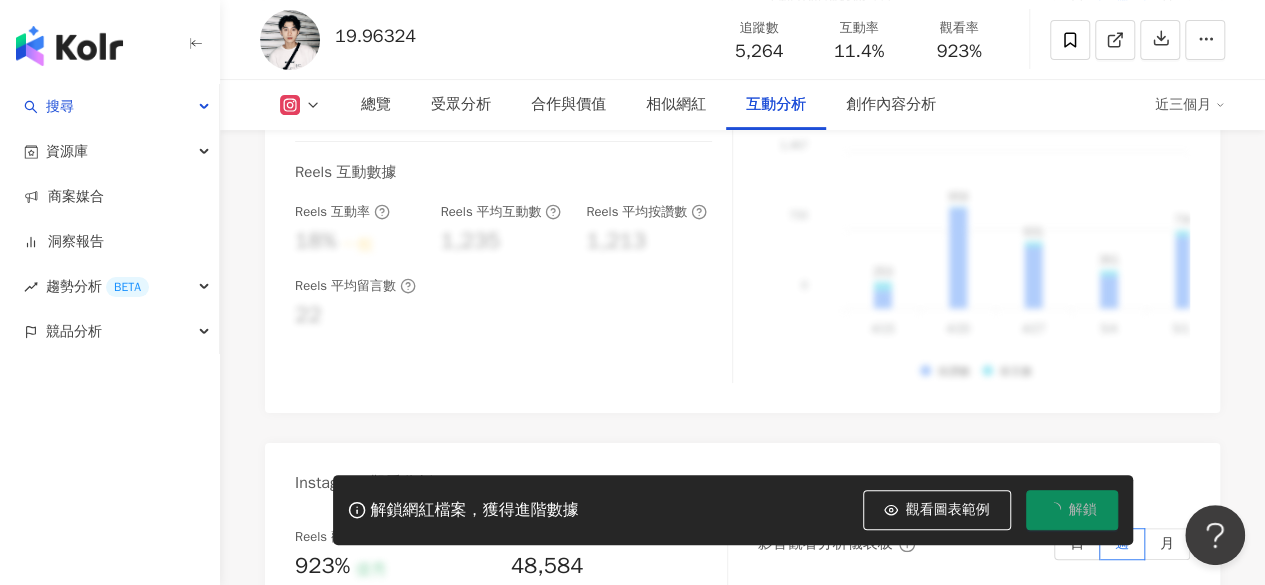 scroll, scrollTop: 3957, scrollLeft: 0, axis: vertical 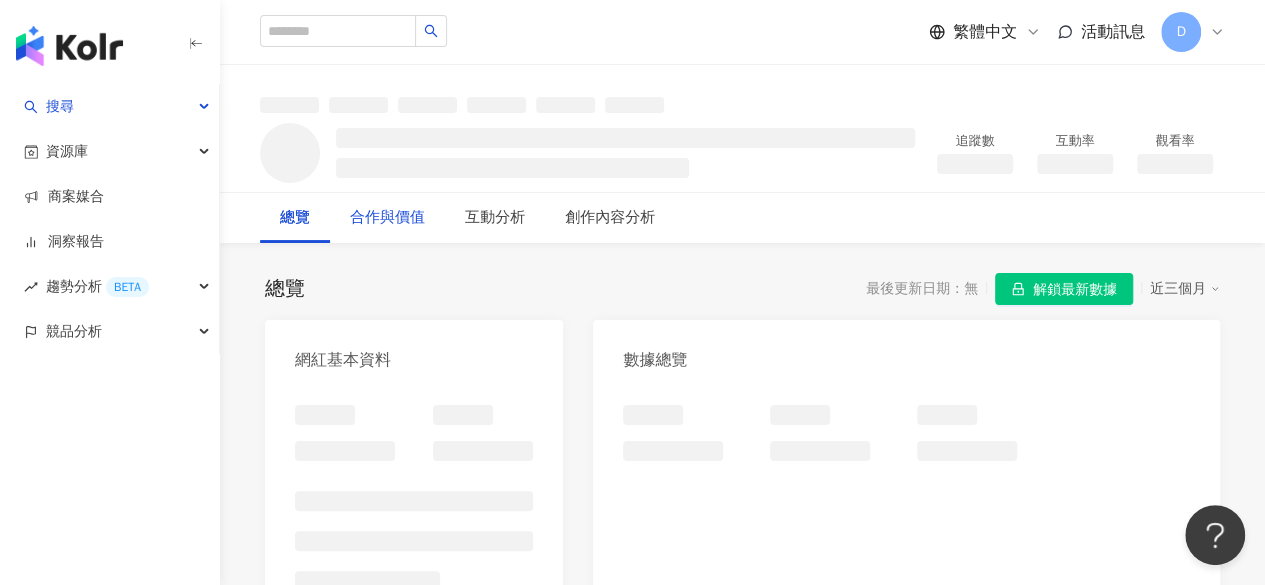 click on "合作與價值" at bounding box center [387, 218] 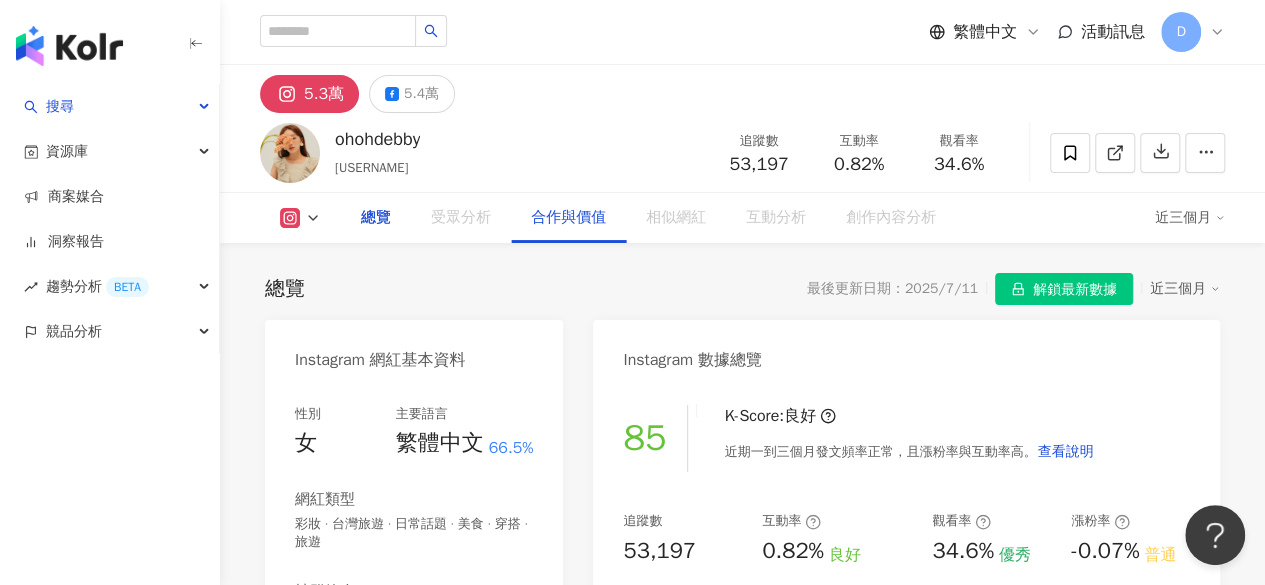 scroll, scrollTop: 122, scrollLeft: 0, axis: vertical 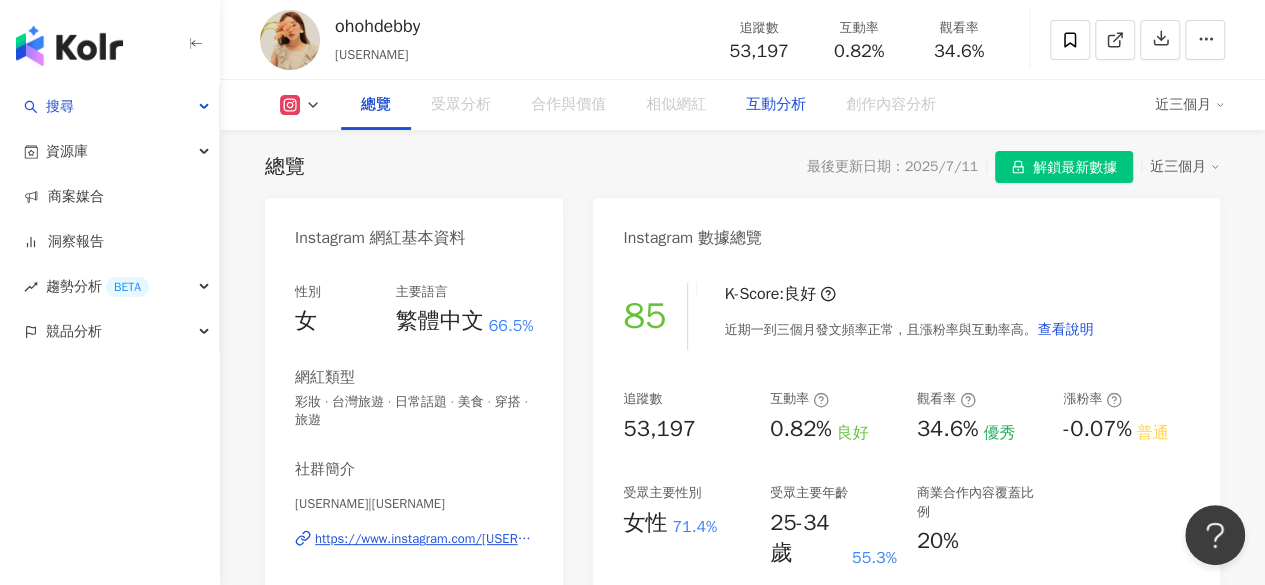 click on "互動分析" at bounding box center [776, 105] 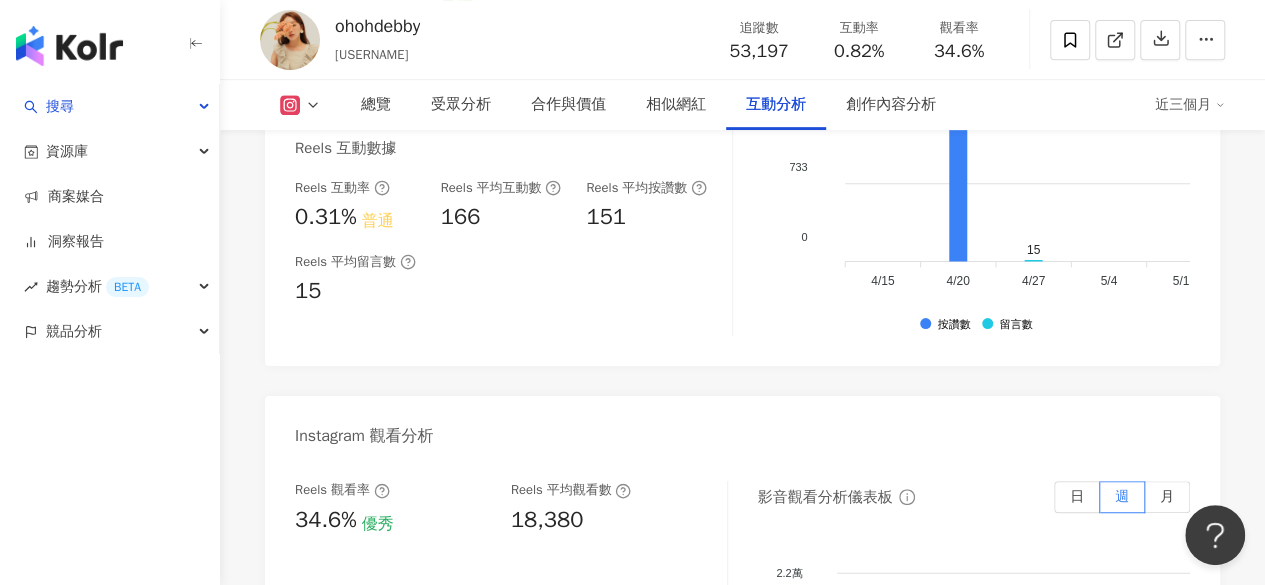 scroll, scrollTop: 4397, scrollLeft: 0, axis: vertical 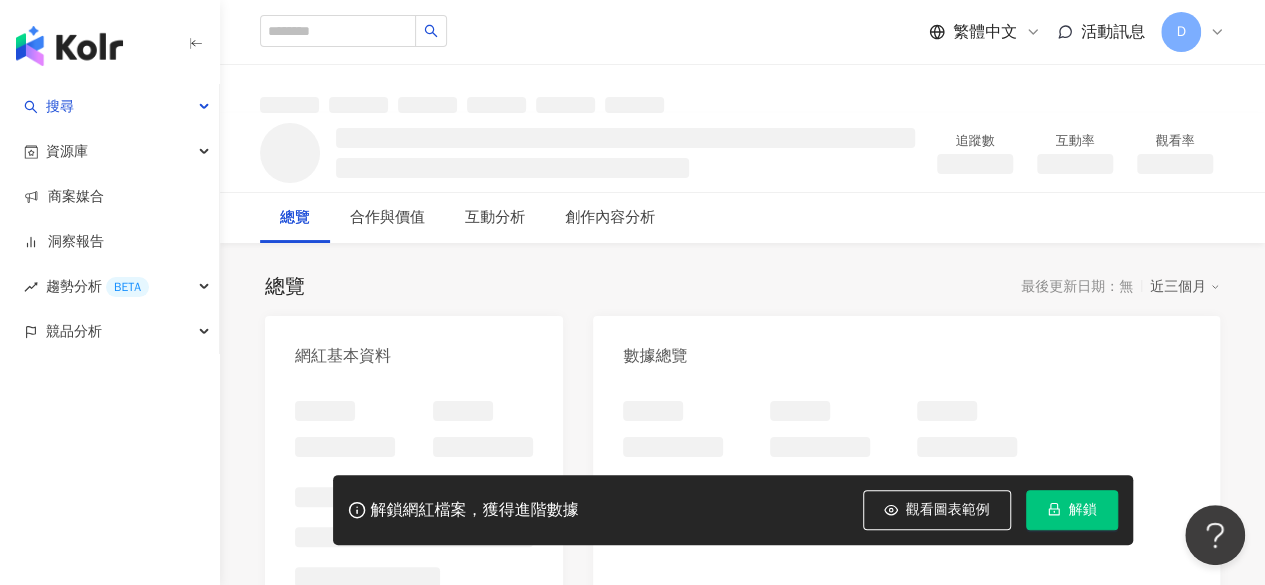 click on "解鎖" at bounding box center [1083, 510] 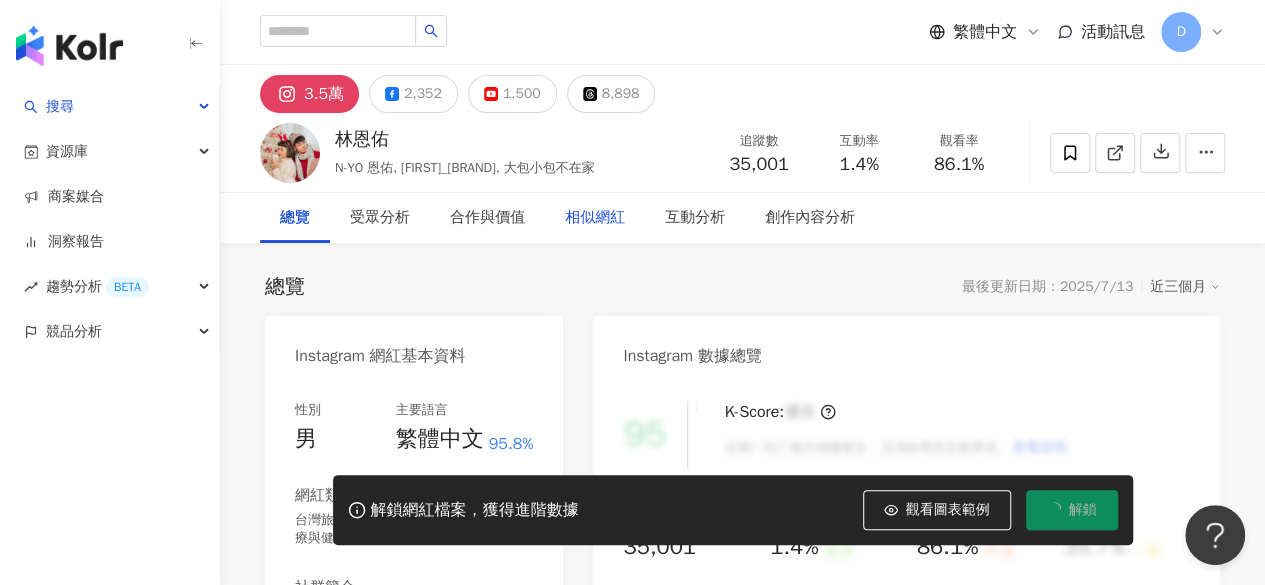 click on "相似網紅" at bounding box center (595, 218) 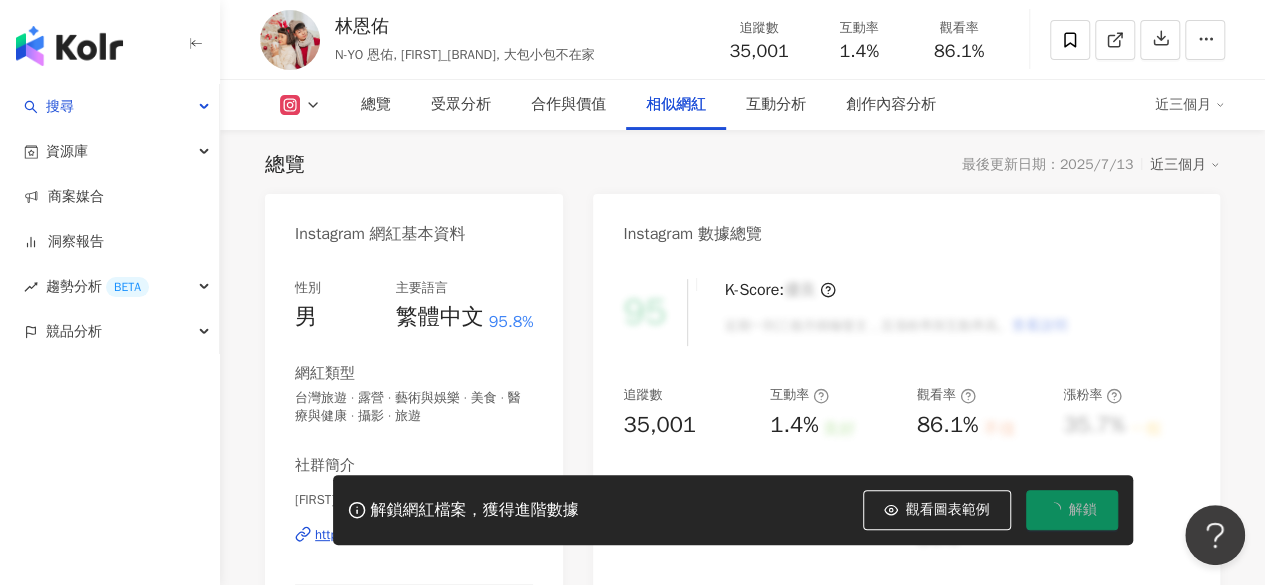 scroll, scrollTop: 3272, scrollLeft: 0, axis: vertical 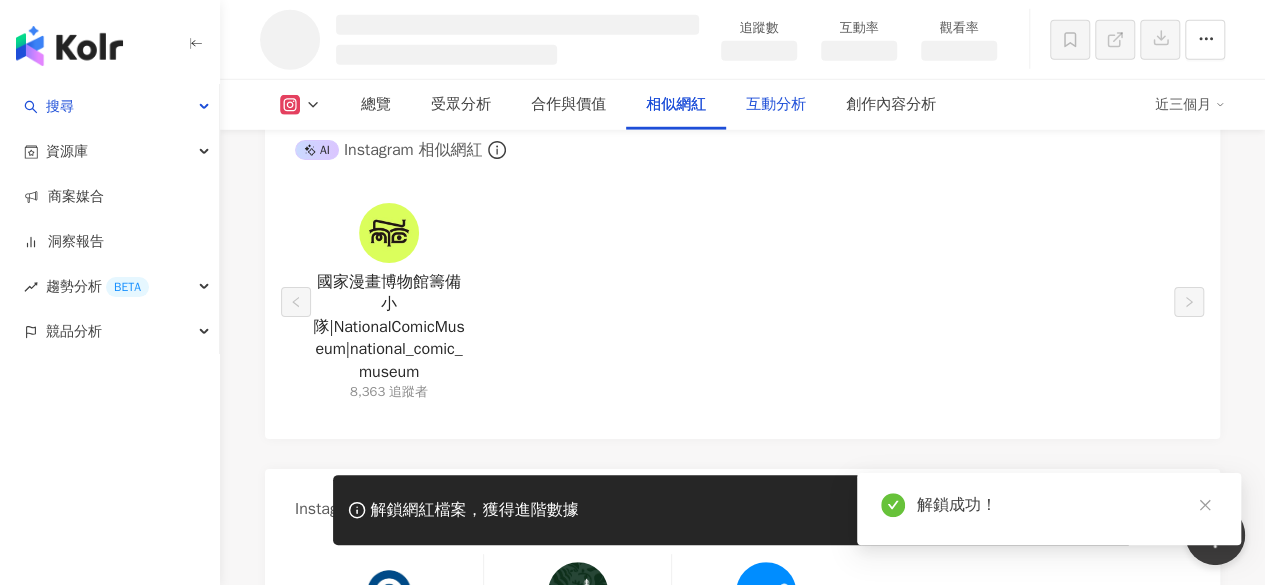 click on "互動分析" at bounding box center (776, 105) 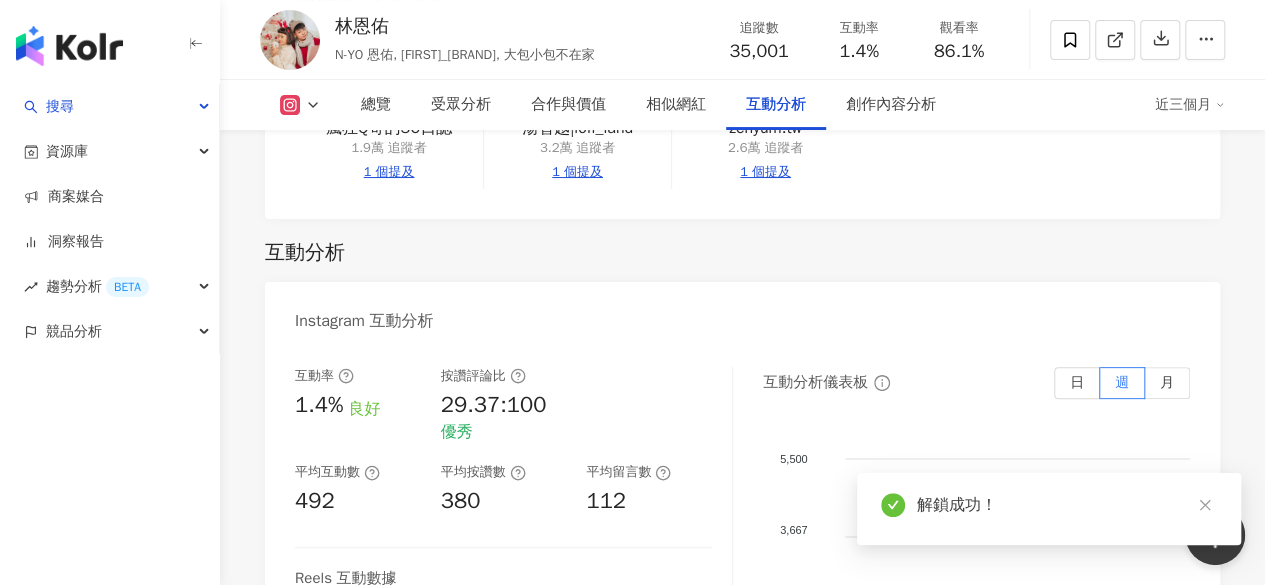 scroll, scrollTop: 4585, scrollLeft: 0, axis: vertical 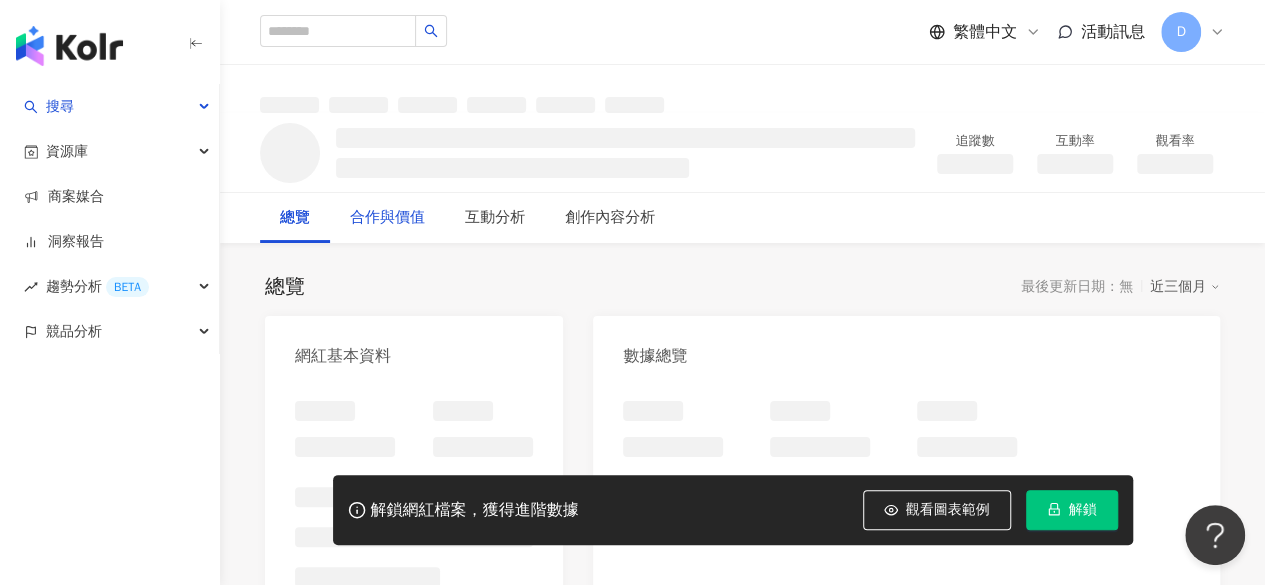 click on "合作與價值" at bounding box center [387, 218] 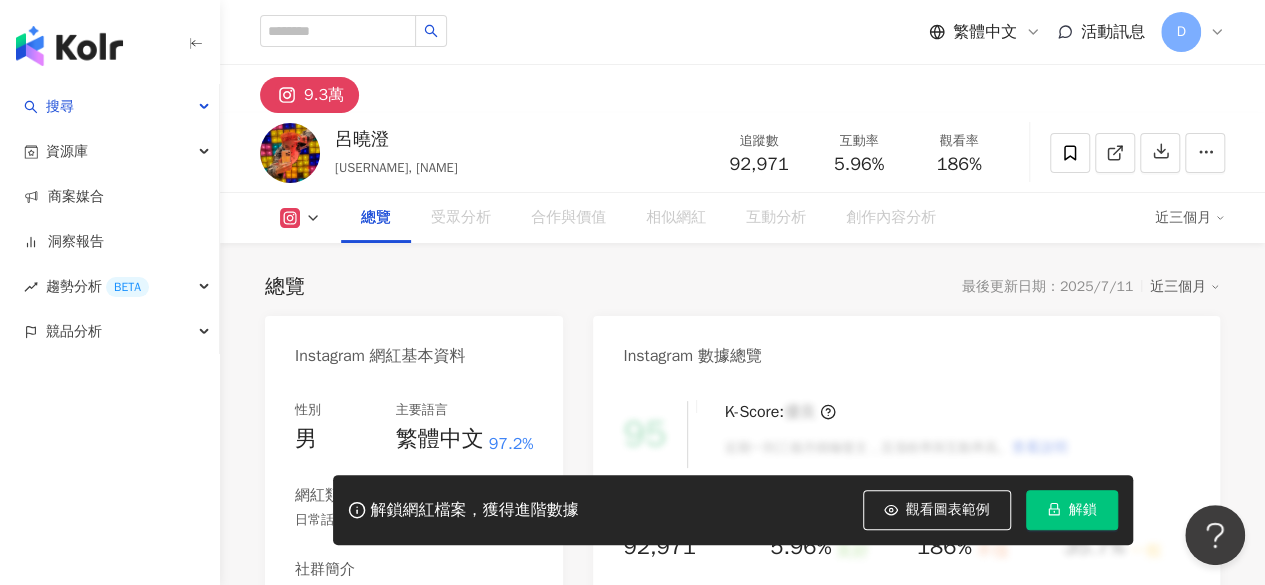 scroll, scrollTop: 122, scrollLeft: 0, axis: vertical 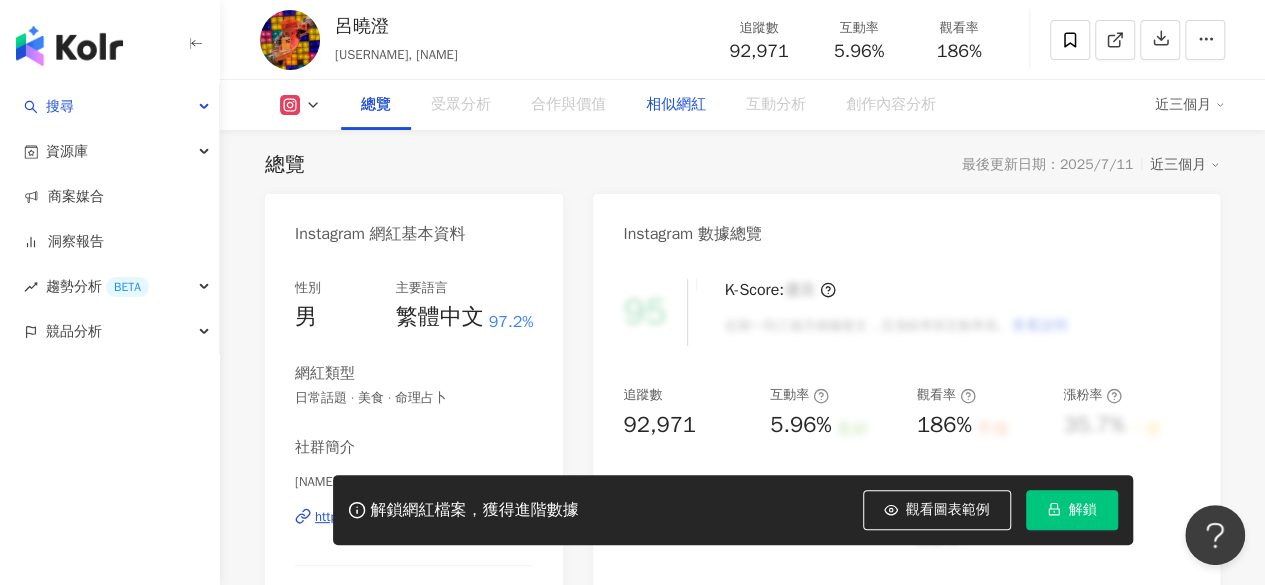 click on "相似網紅" at bounding box center (676, 105) 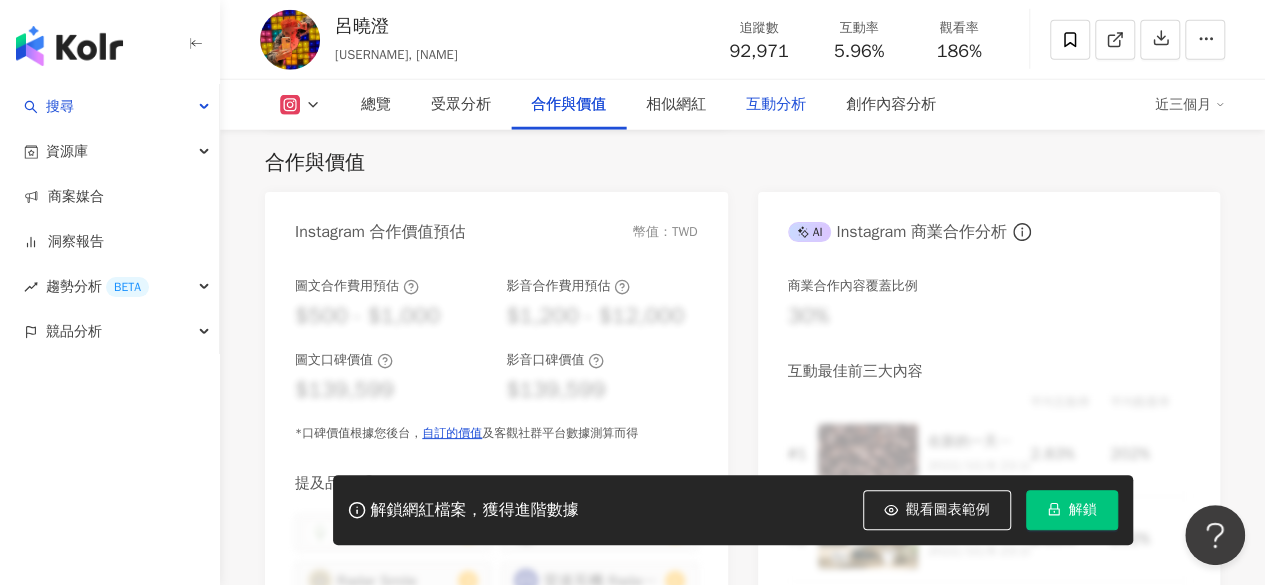 click on "互動分析" at bounding box center [776, 105] 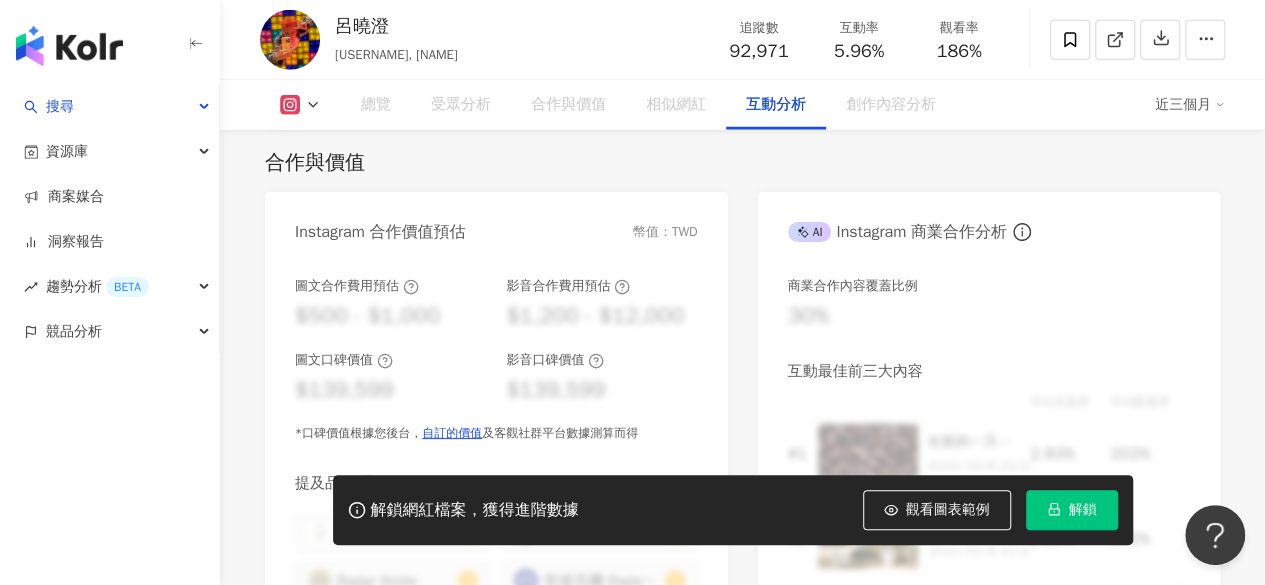 scroll, scrollTop: 3881, scrollLeft: 0, axis: vertical 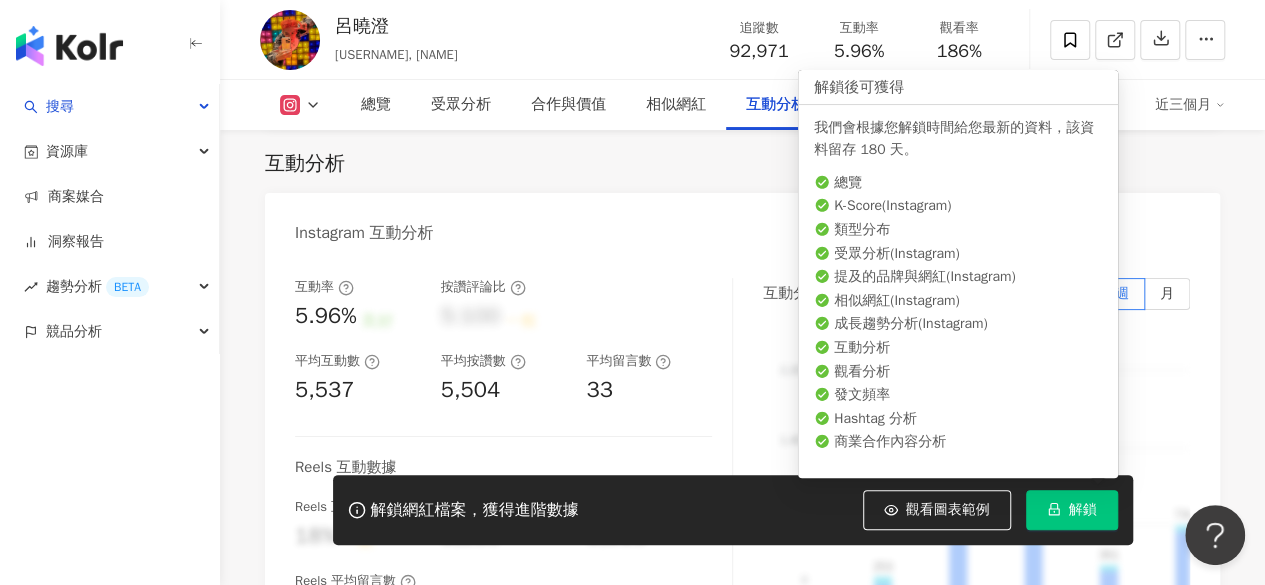 click on "解鎖" at bounding box center [1083, 510] 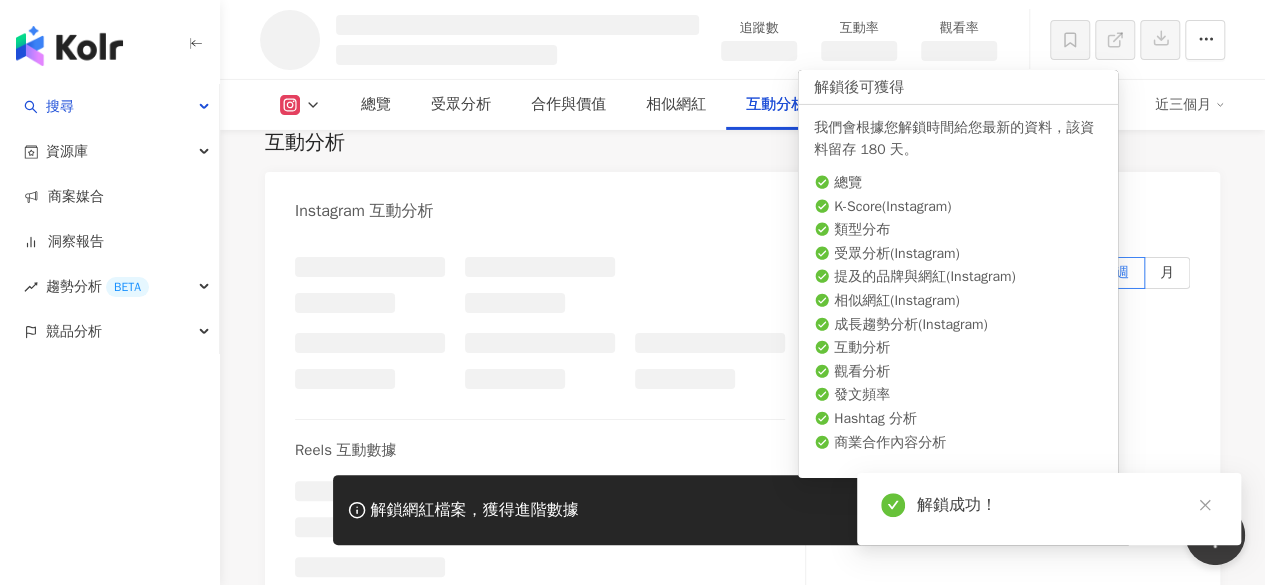 scroll, scrollTop: 3369, scrollLeft: 0, axis: vertical 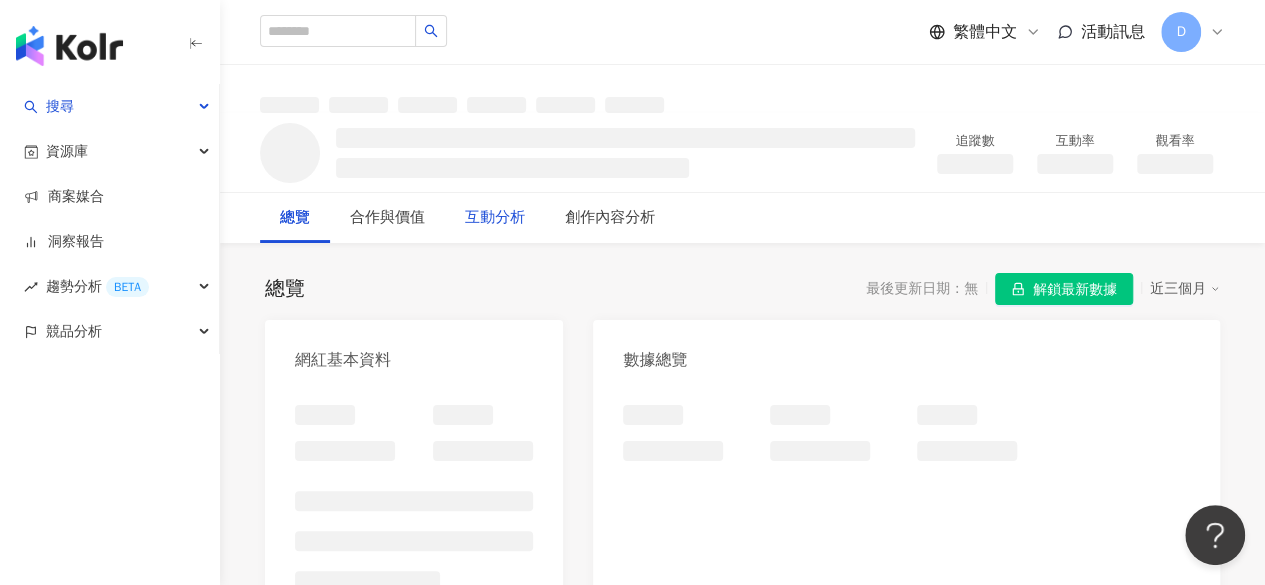 click on "互動分析" at bounding box center [495, 218] 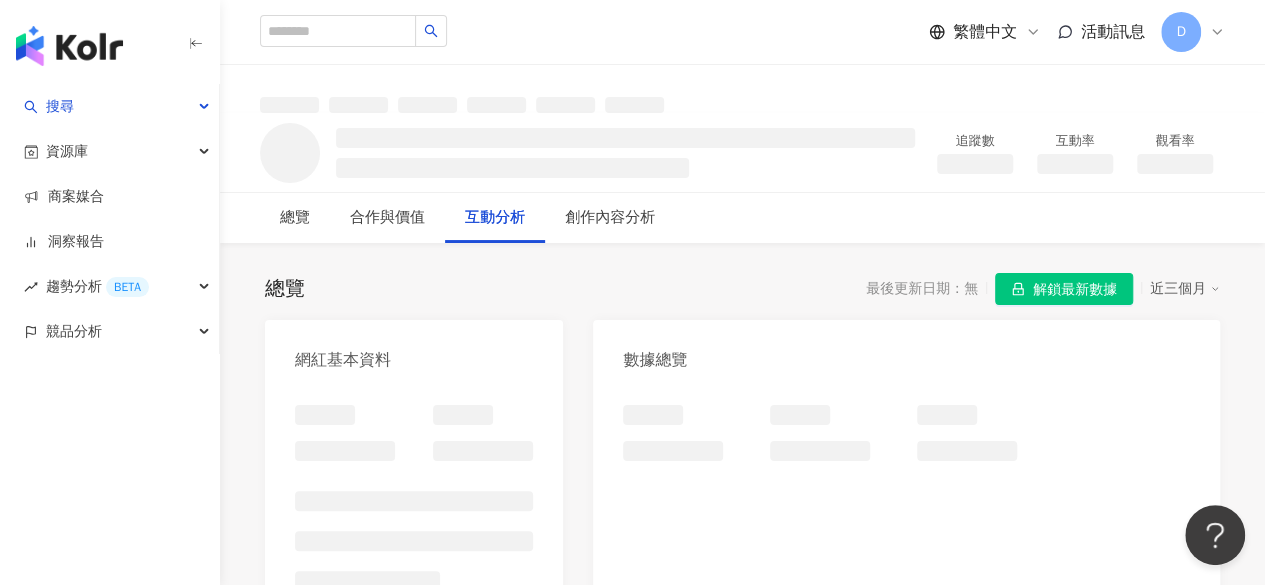 scroll, scrollTop: 1332, scrollLeft: 0, axis: vertical 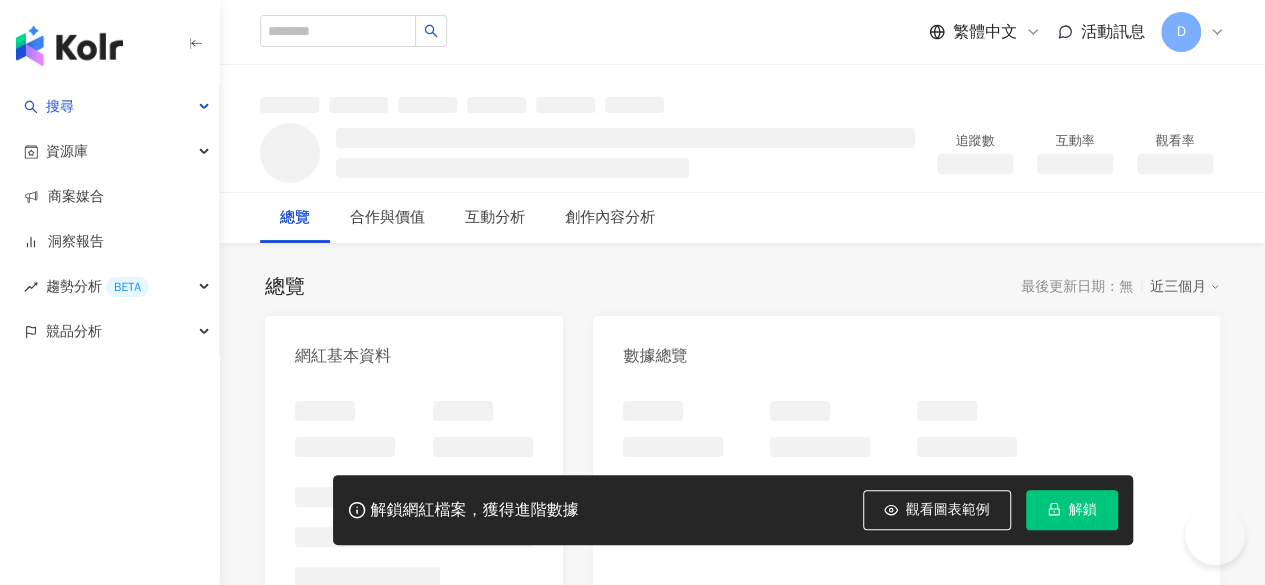 click on "解鎖" at bounding box center [1083, 510] 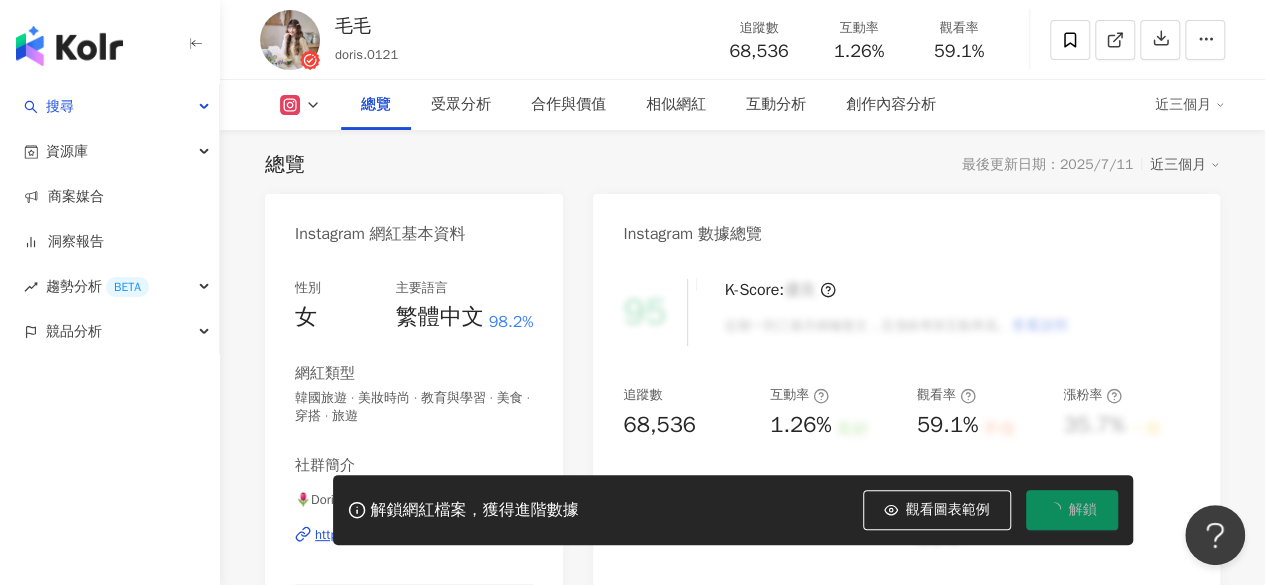scroll, scrollTop: 0, scrollLeft: 0, axis: both 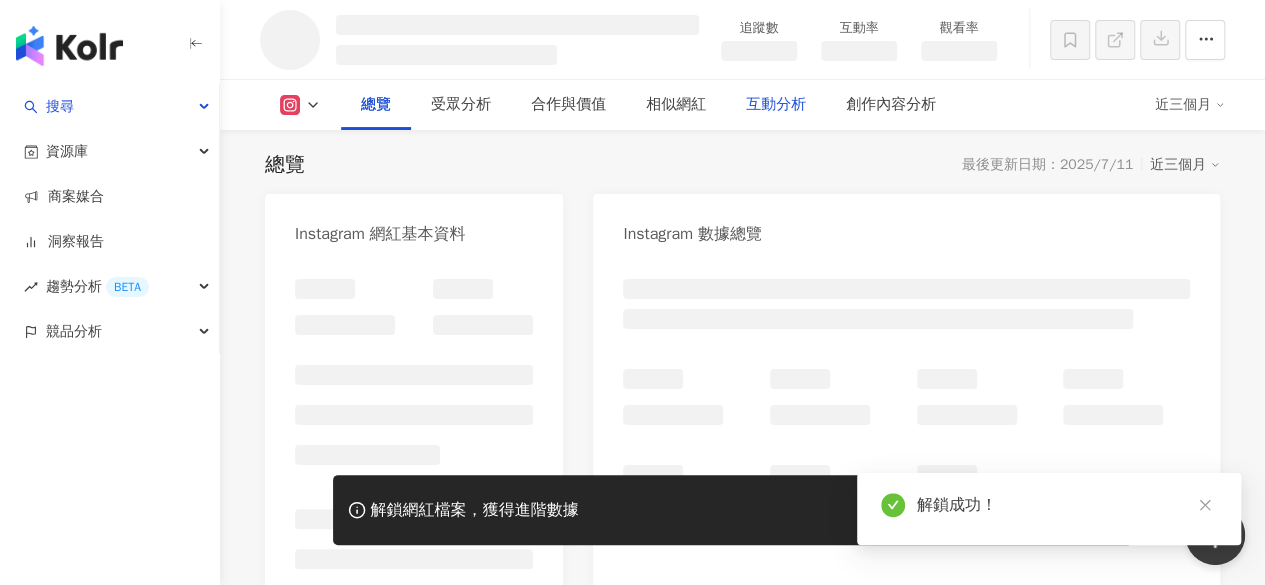click on "互動分析" at bounding box center (776, 105) 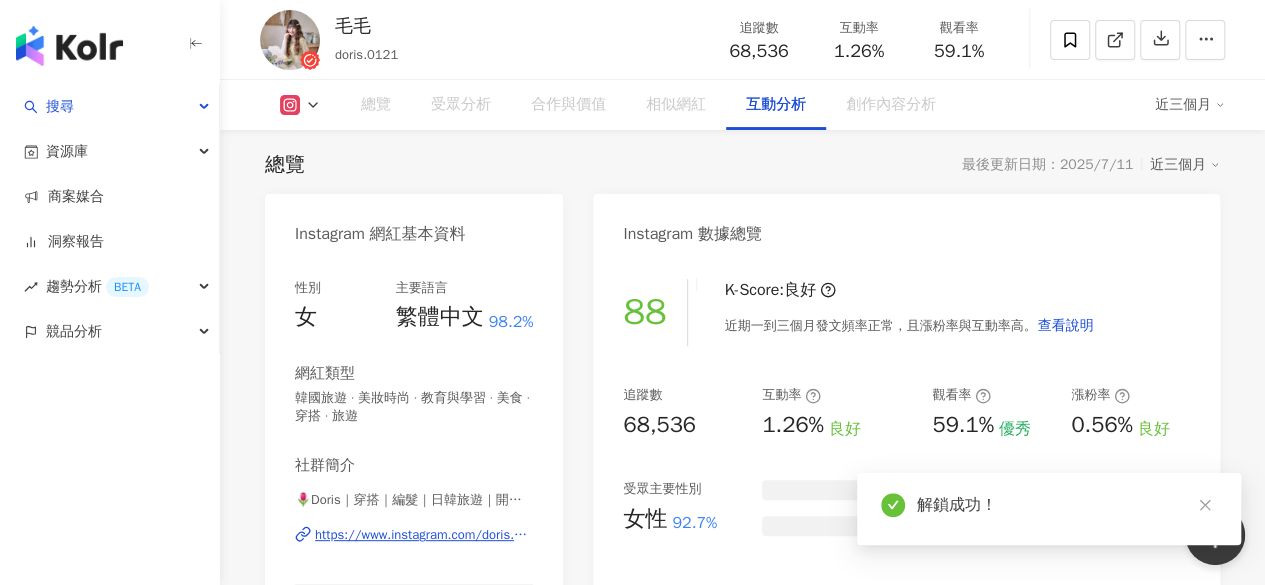 click on "互動分析" at bounding box center [776, 105] 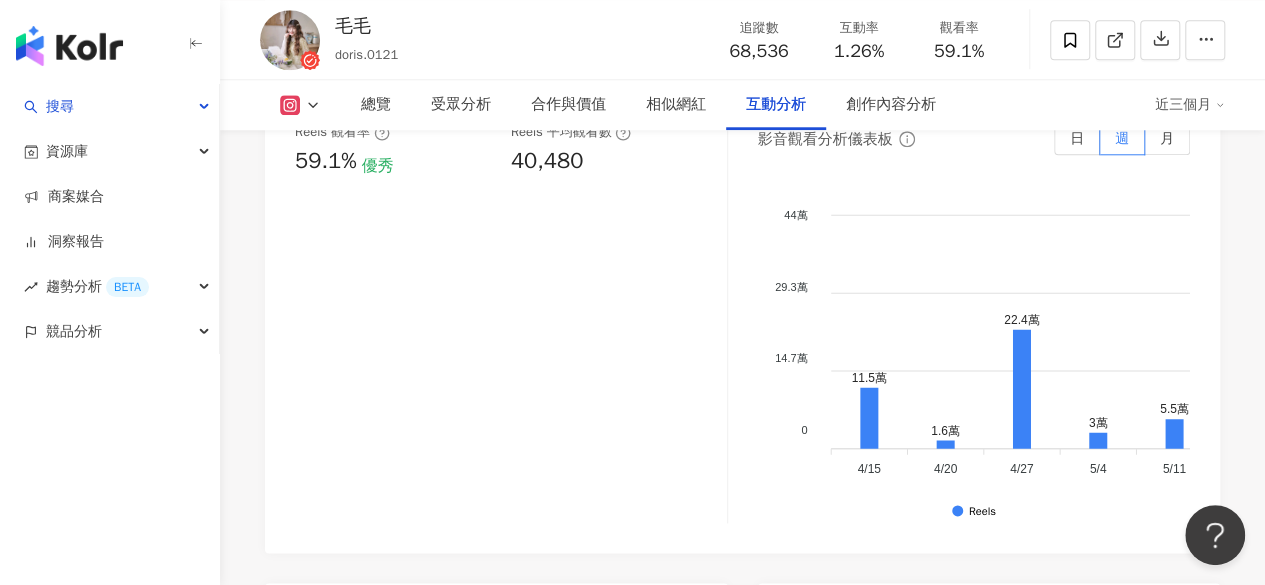 scroll, scrollTop: 4723, scrollLeft: 0, axis: vertical 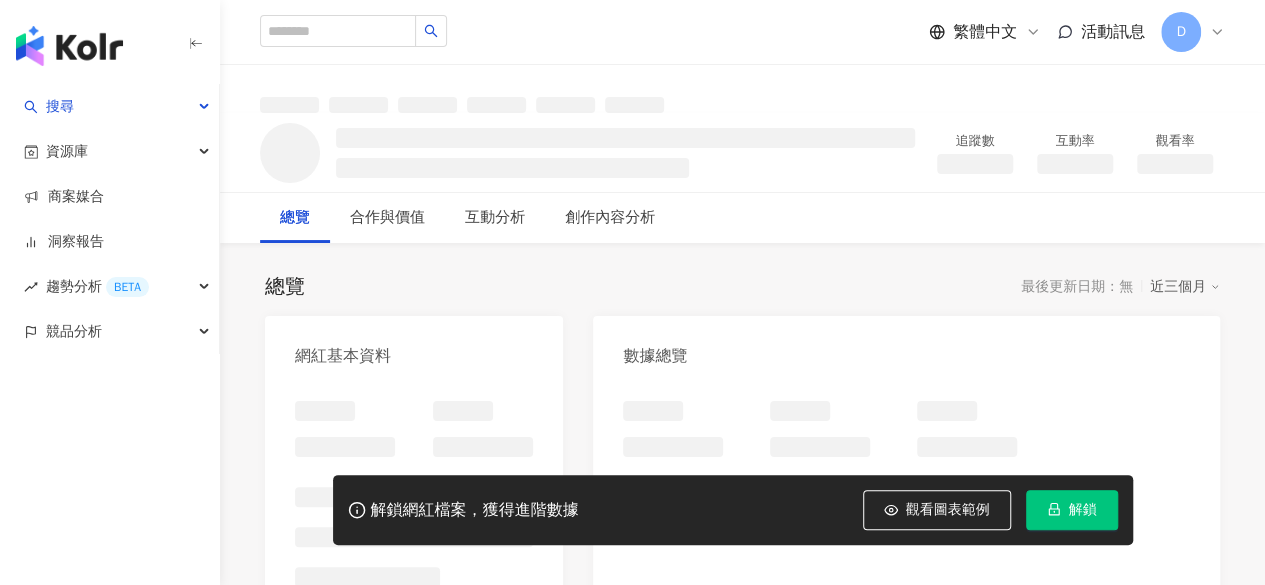 click on "解鎖" at bounding box center (1083, 510) 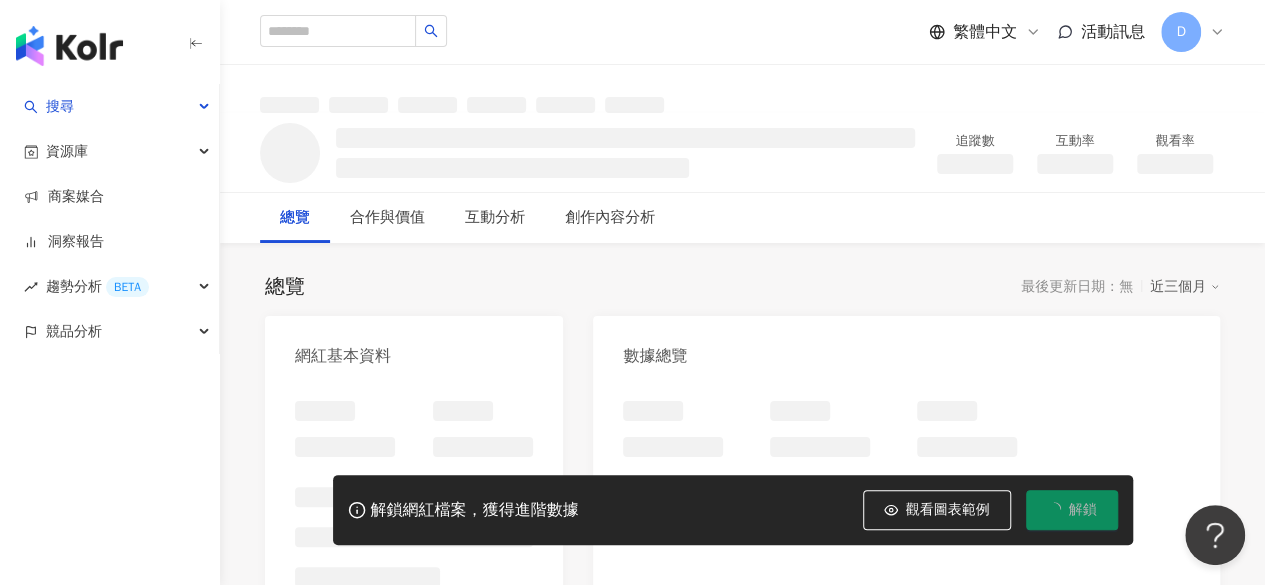 scroll, scrollTop: 0, scrollLeft: 0, axis: both 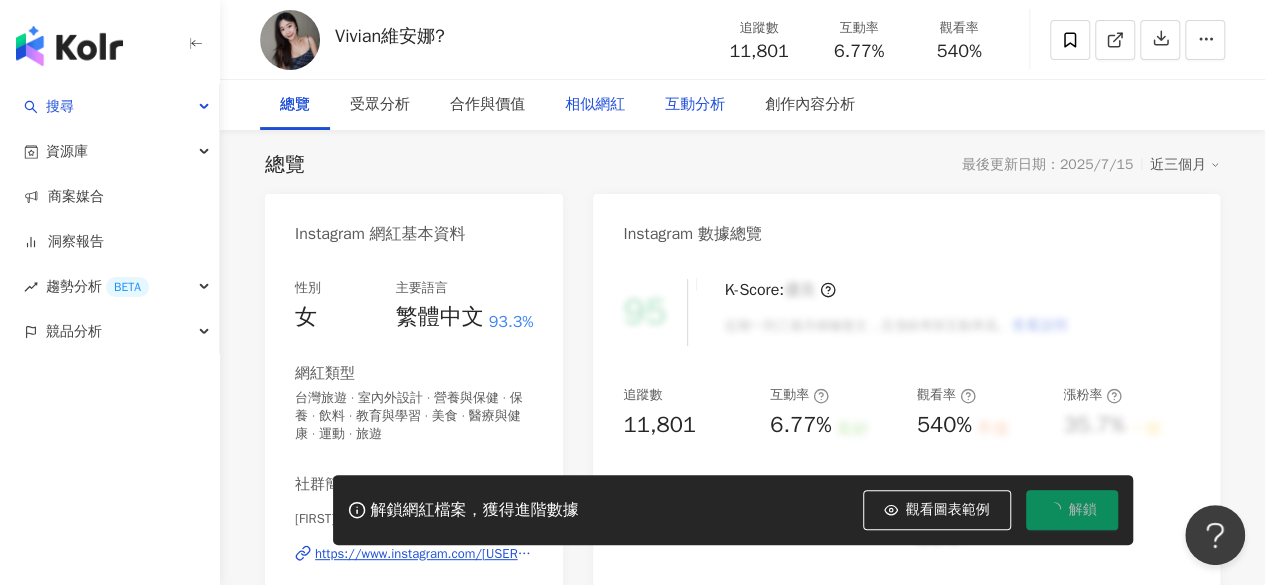 click on "相似網紅" at bounding box center [595, 105] 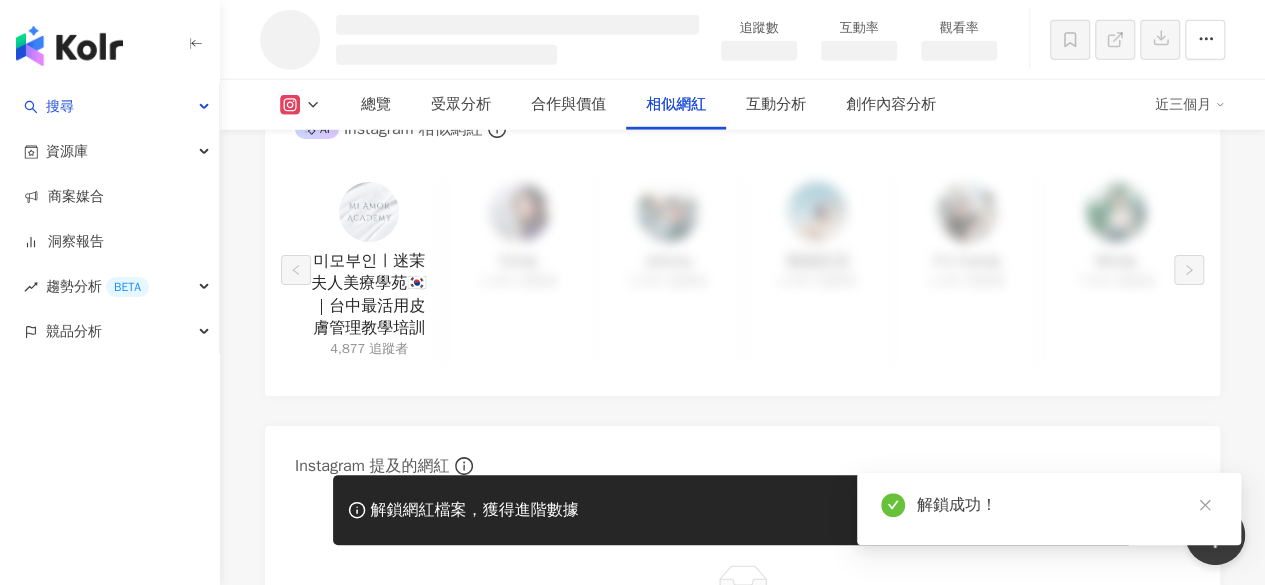 scroll, scrollTop: 2824, scrollLeft: 0, axis: vertical 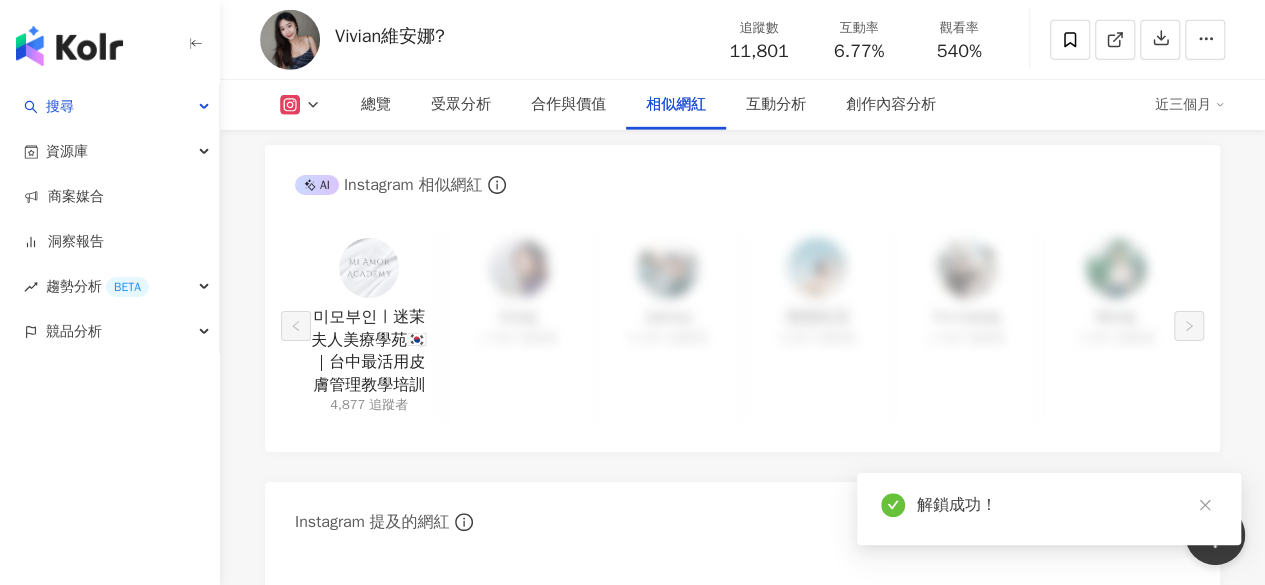 click 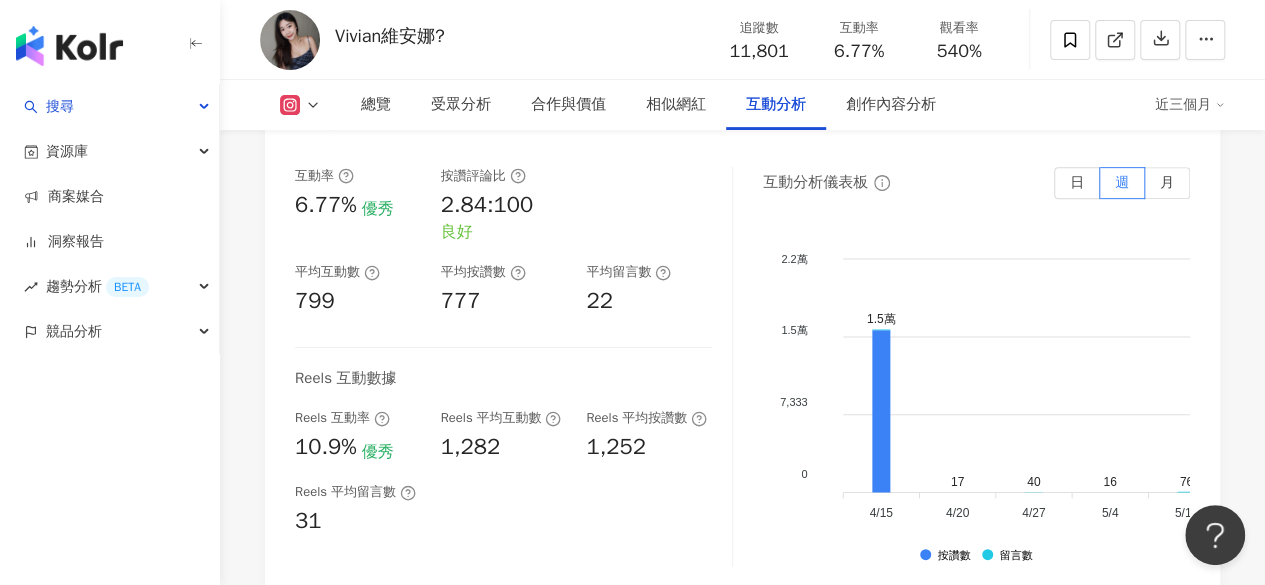 scroll, scrollTop: 3972, scrollLeft: 0, axis: vertical 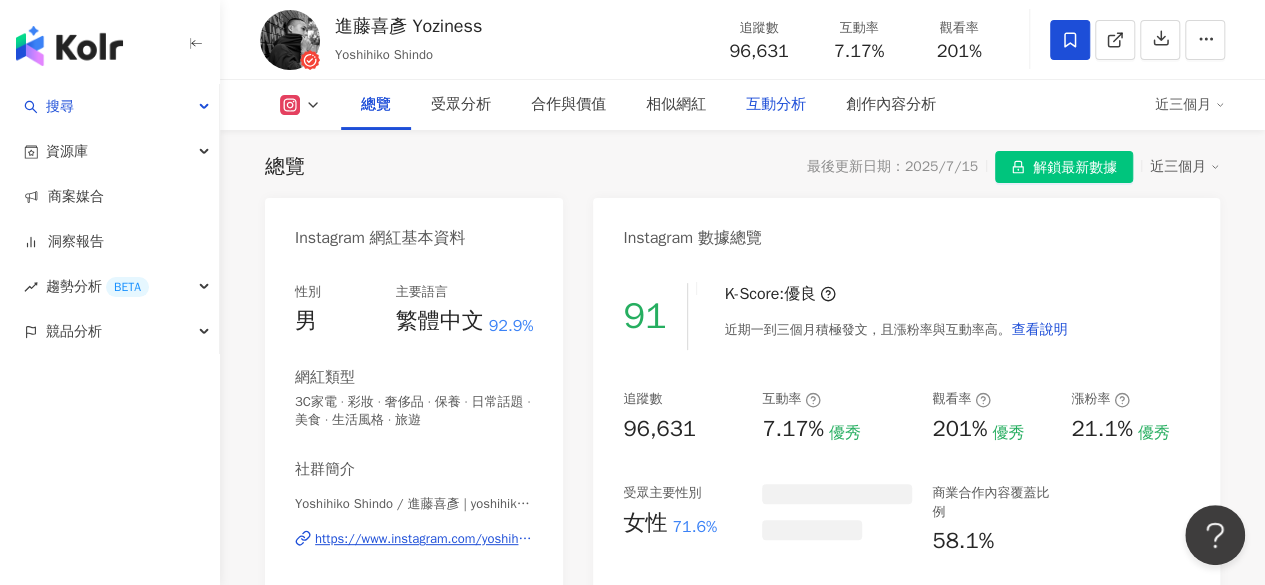click on "互動分析" at bounding box center [776, 105] 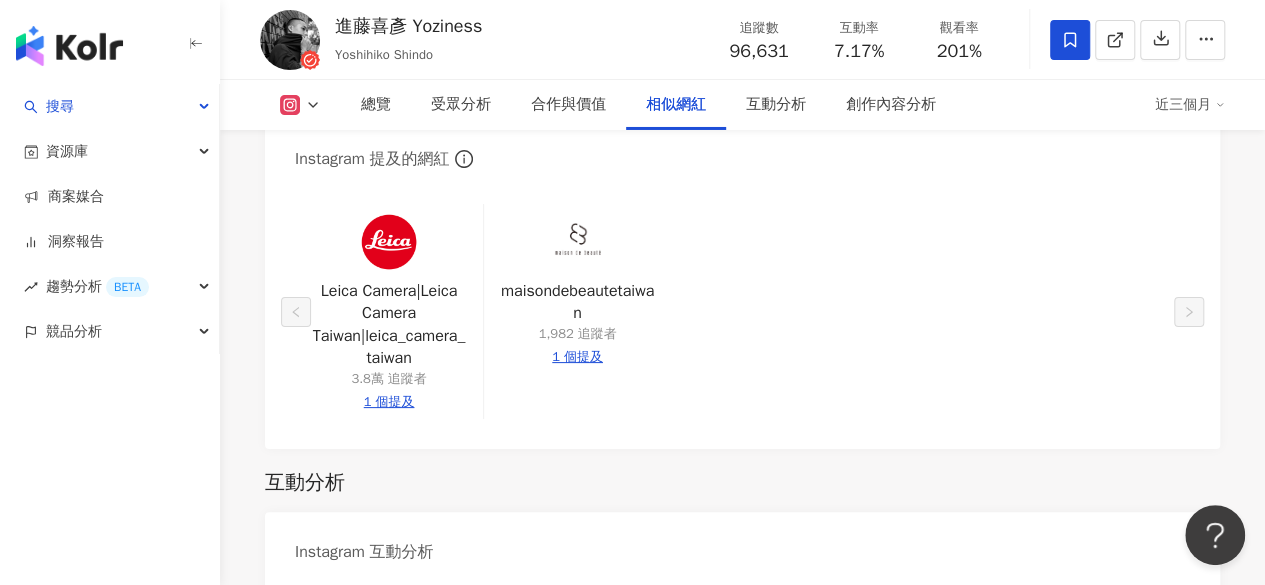 scroll, scrollTop: 3344, scrollLeft: 0, axis: vertical 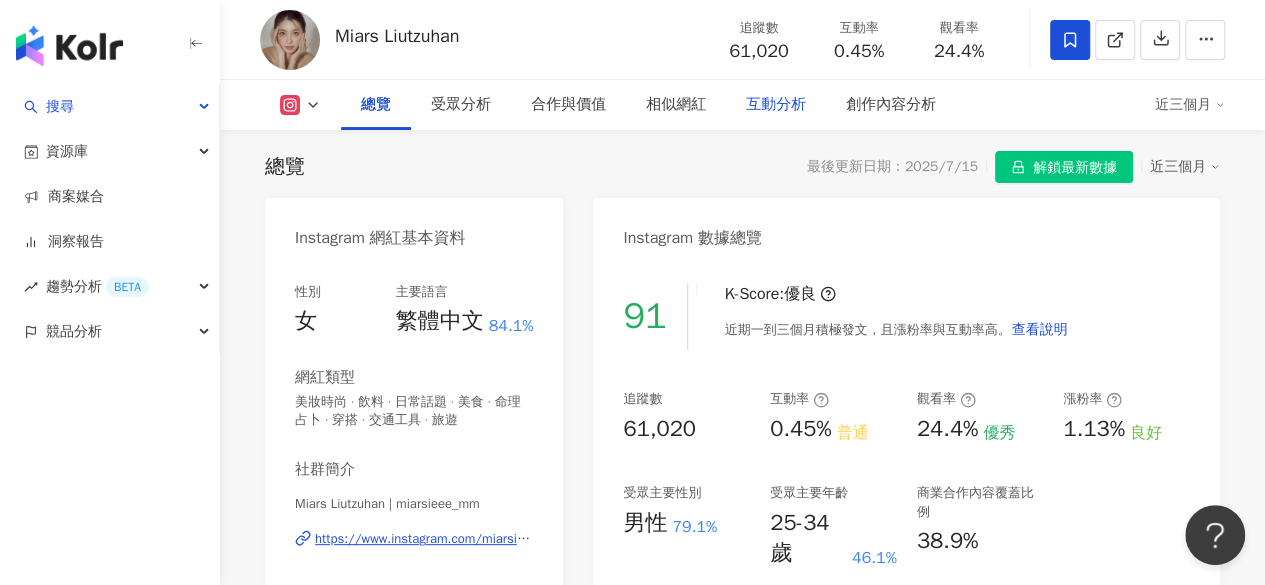click on "互動分析" at bounding box center [776, 105] 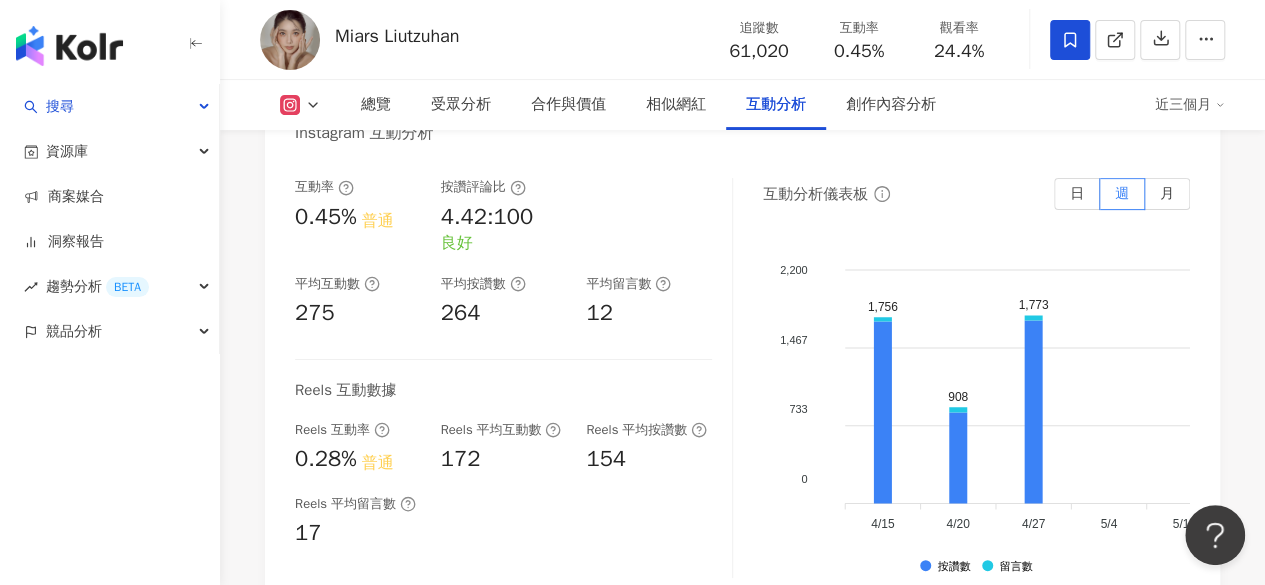 scroll, scrollTop: 3724, scrollLeft: 0, axis: vertical 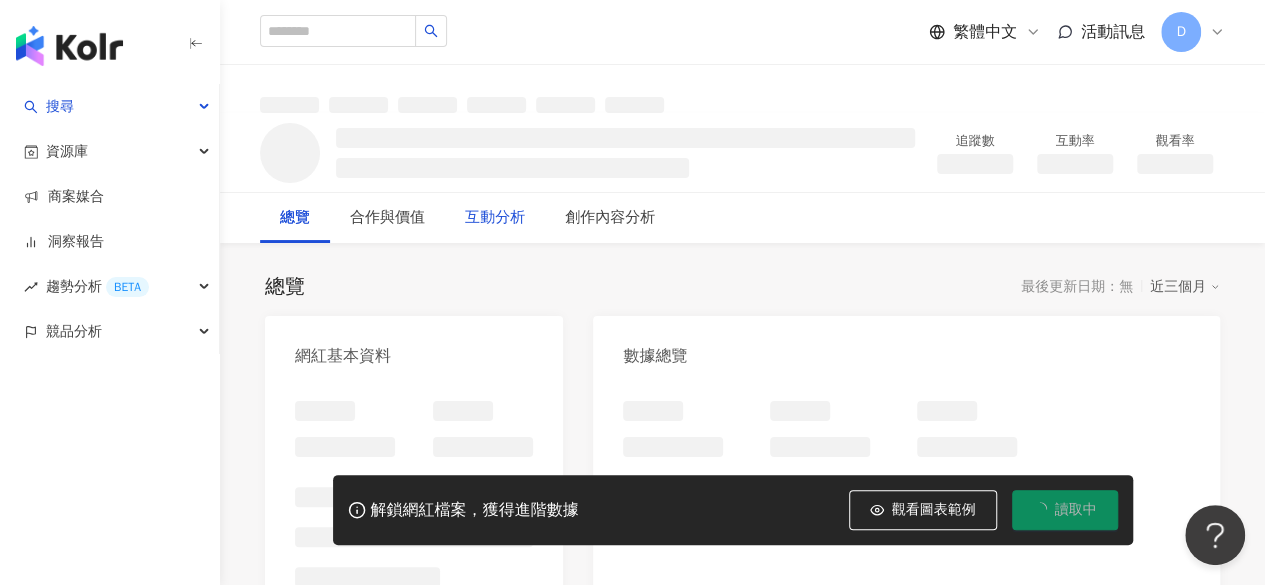 click on "互動分析" at bounding box center (495, 218) 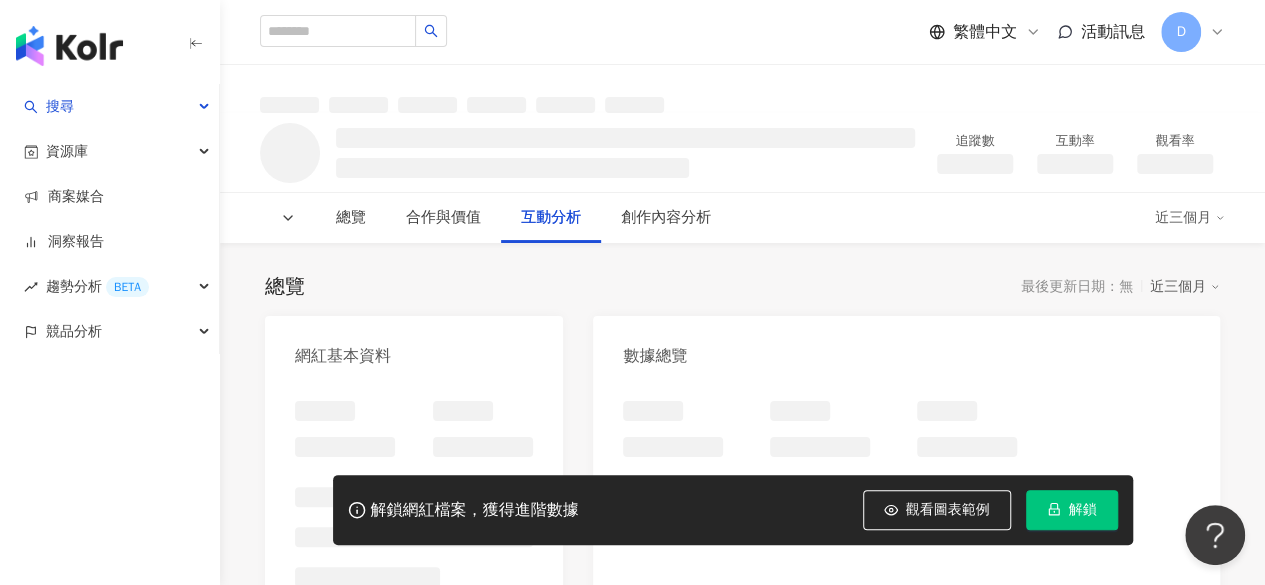scroll, scrollTop: 1328, scrollLeft: 0, axis: vertical 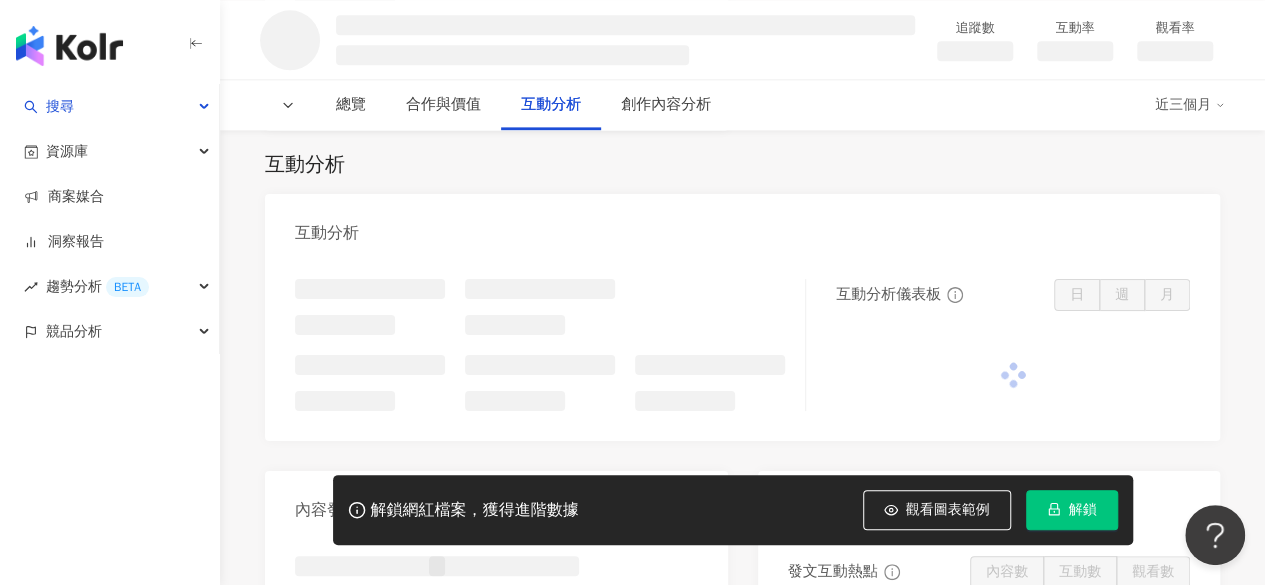 drag, startPoint x: 613, startPoint y: 150, endPoint x: 524, endPoint y: 103, distance: 100.6479 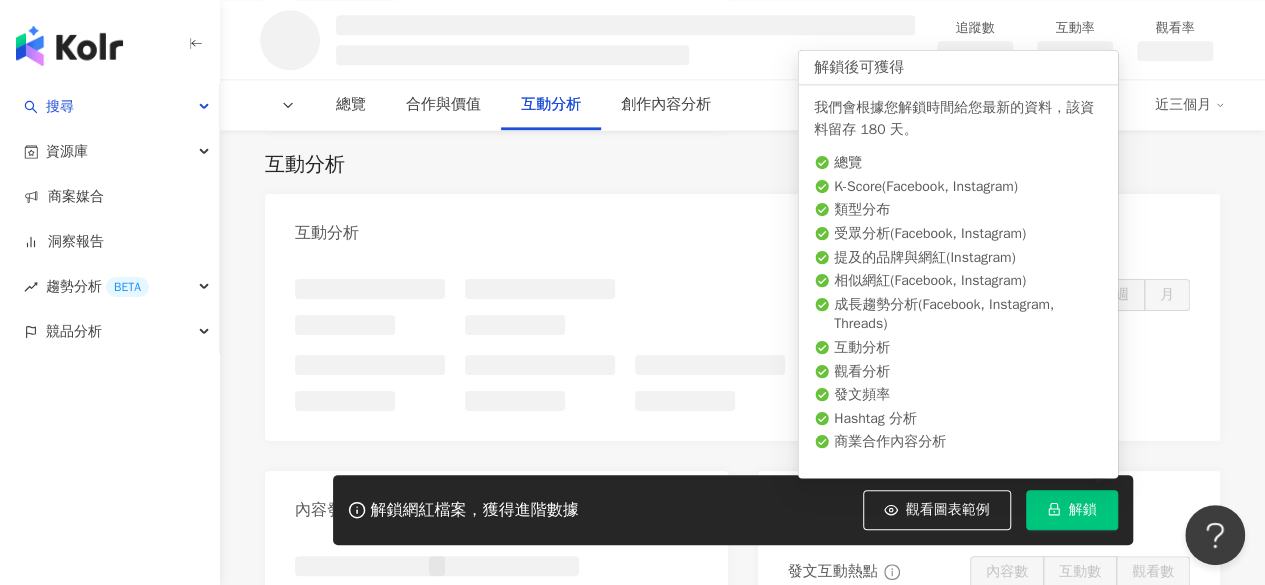 click on "解鎖" at bounding box center [1072, 510] 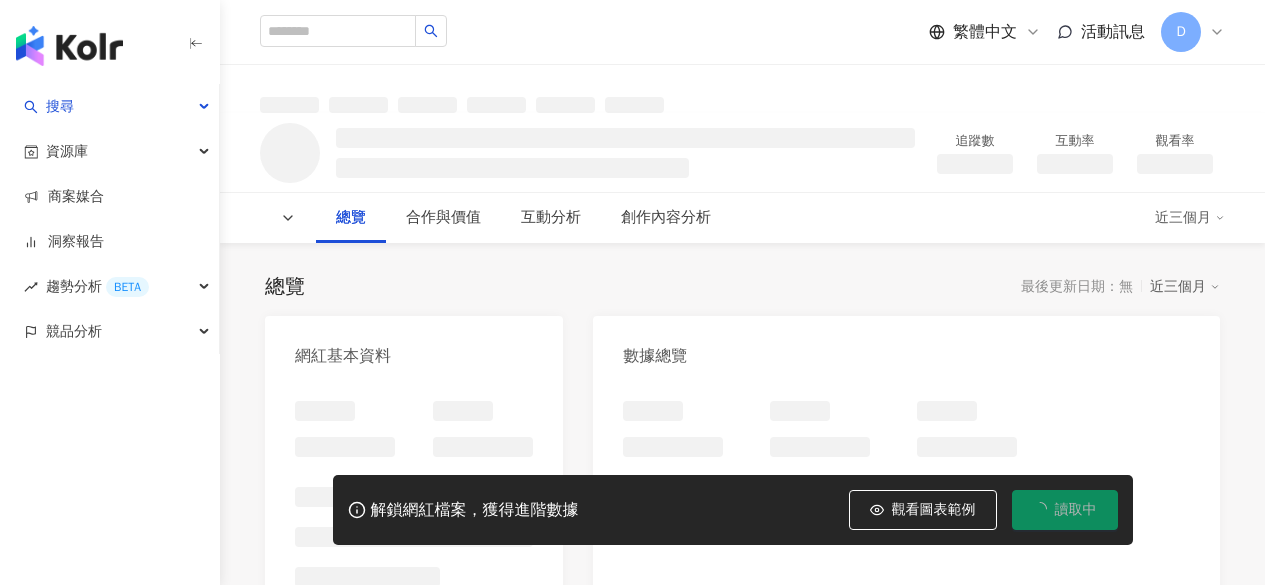 scroll, scrollTop: 0, scrollLeft: 0, axis: both 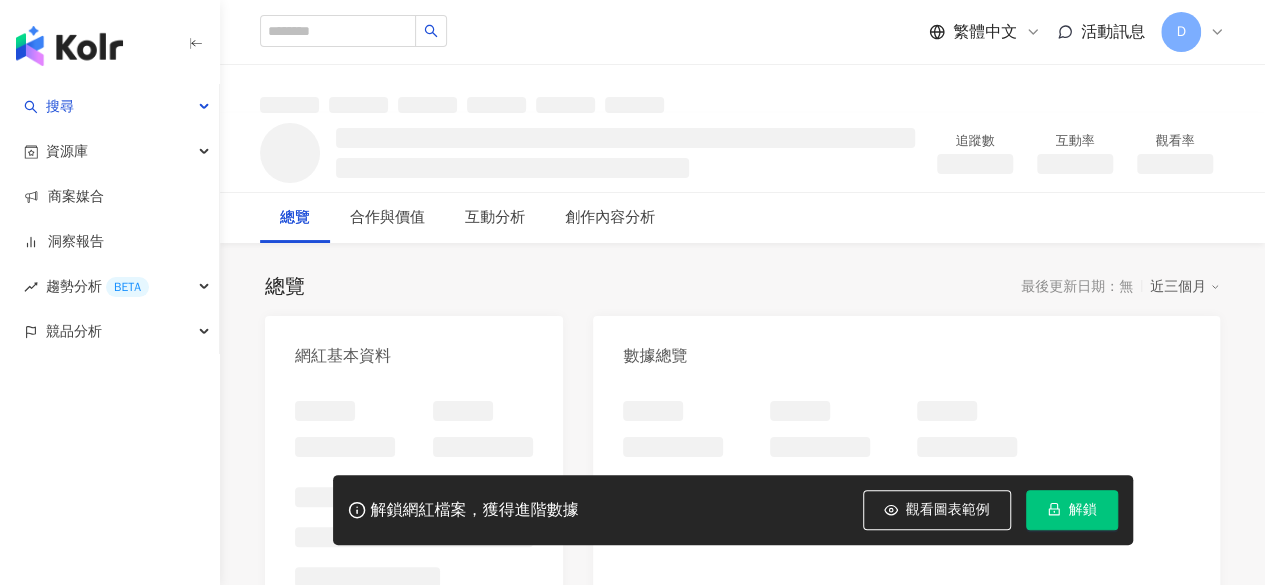 click 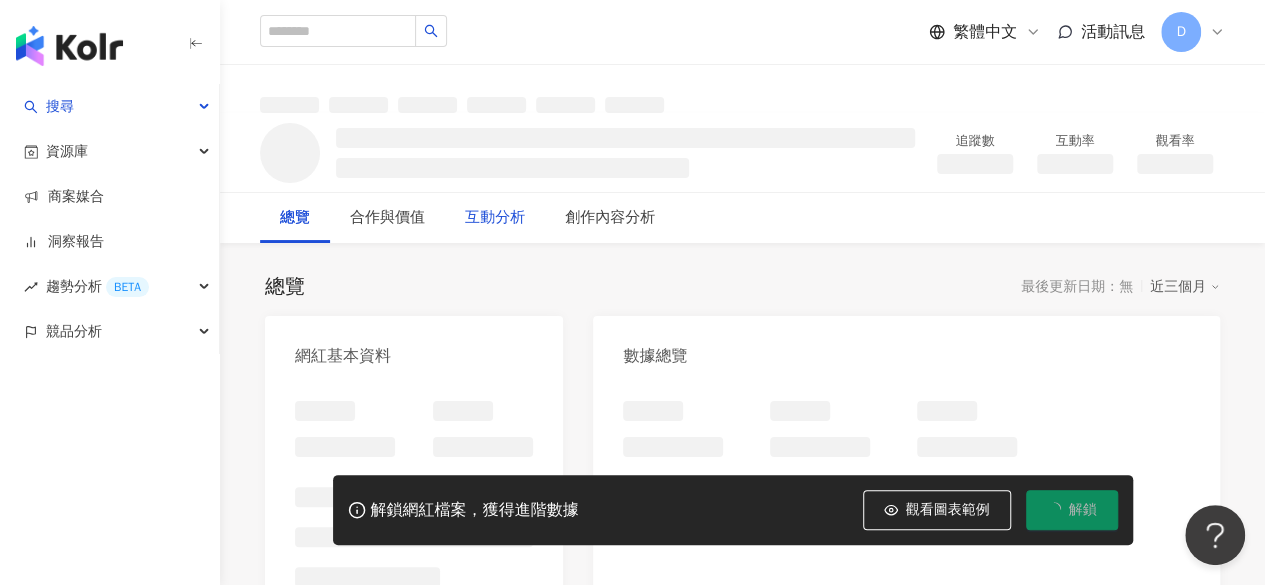 scroll, scrollTop: 0, scrollLeft: 0, axis: both 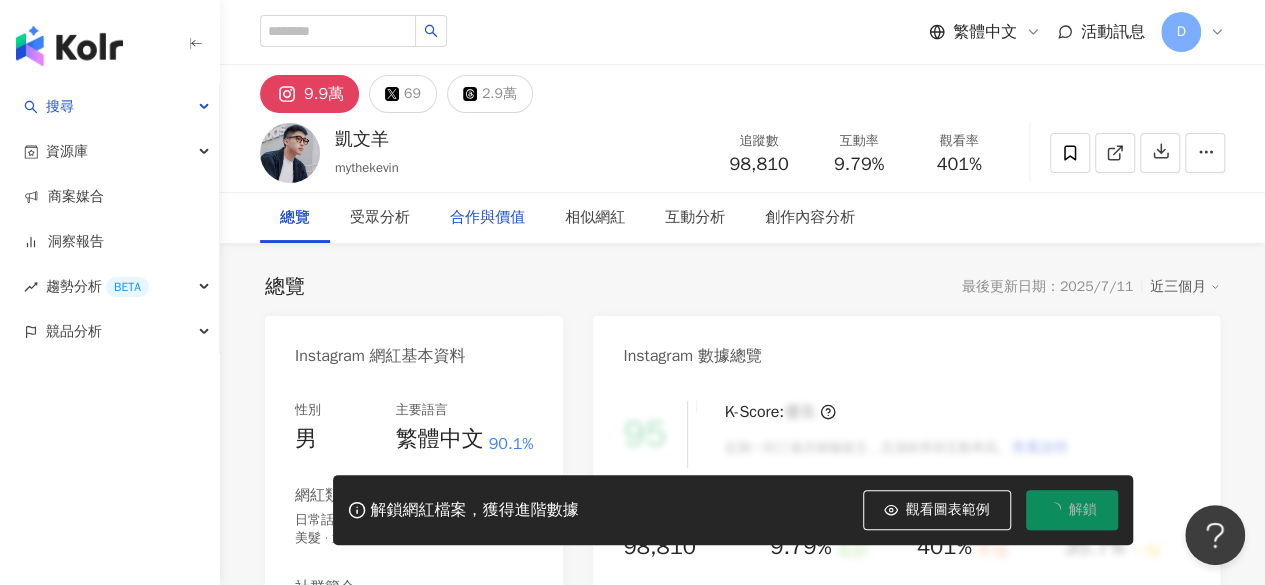 click on "Instagram 網紅基本資料" at bounding box center (414, 348) 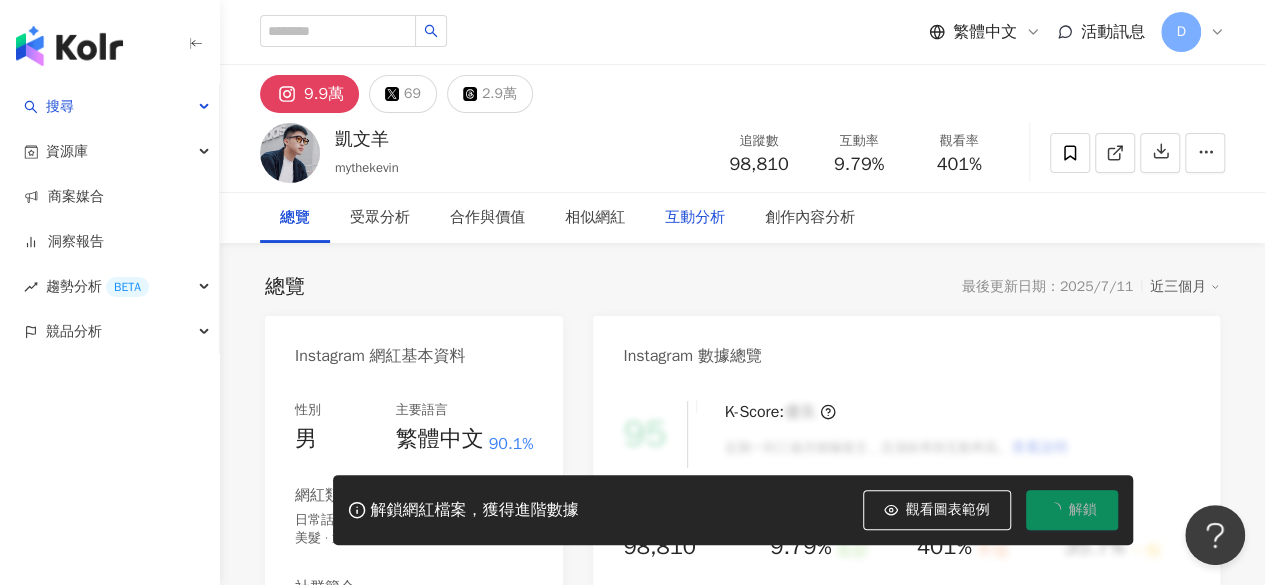 click on "相似網紅" at bounding box center [595, 218] 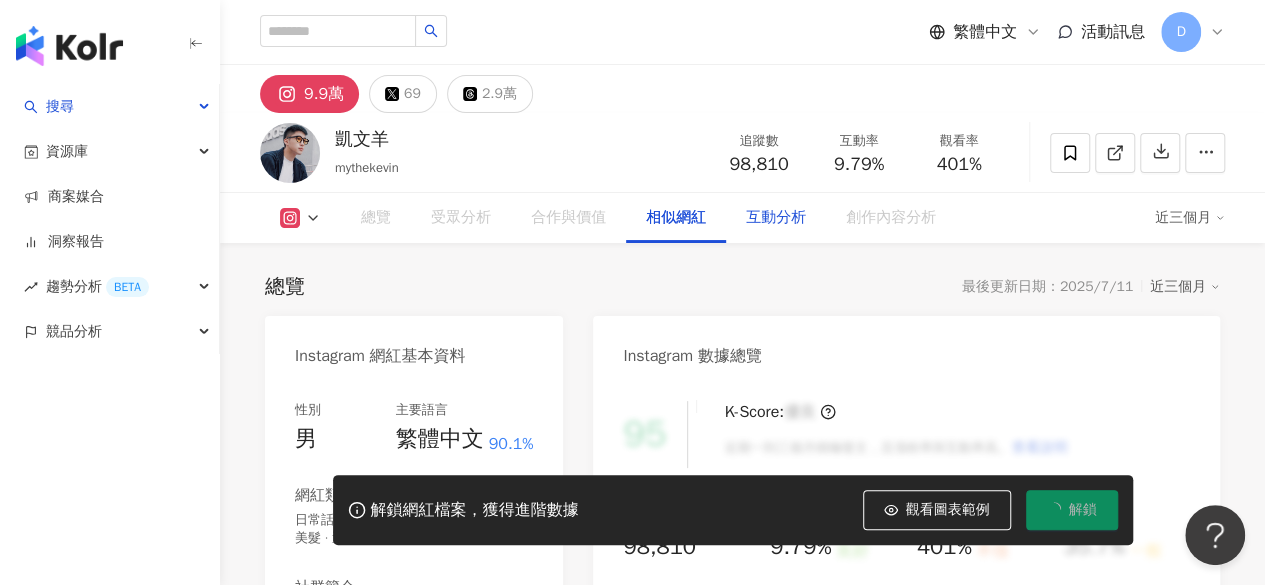 scroll, scrollTop: 122, scrollLeft: 0, axis: vertical 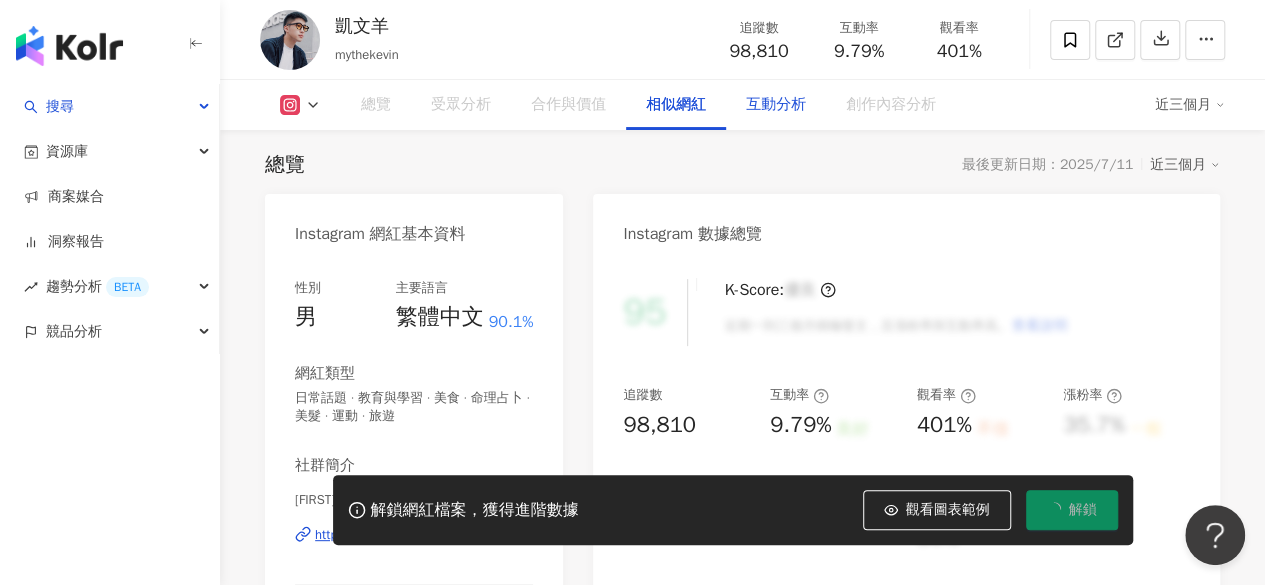 click on "互動分析" at bounding box center (776, 105) 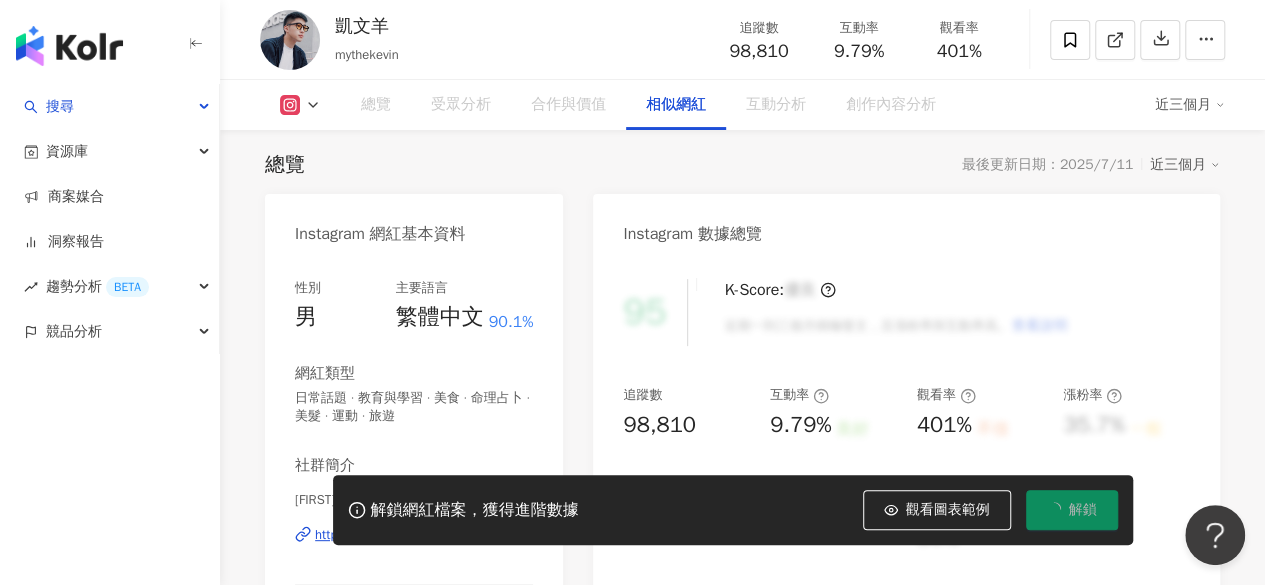 click on "相似網紅" at bounding box center (676, 105) 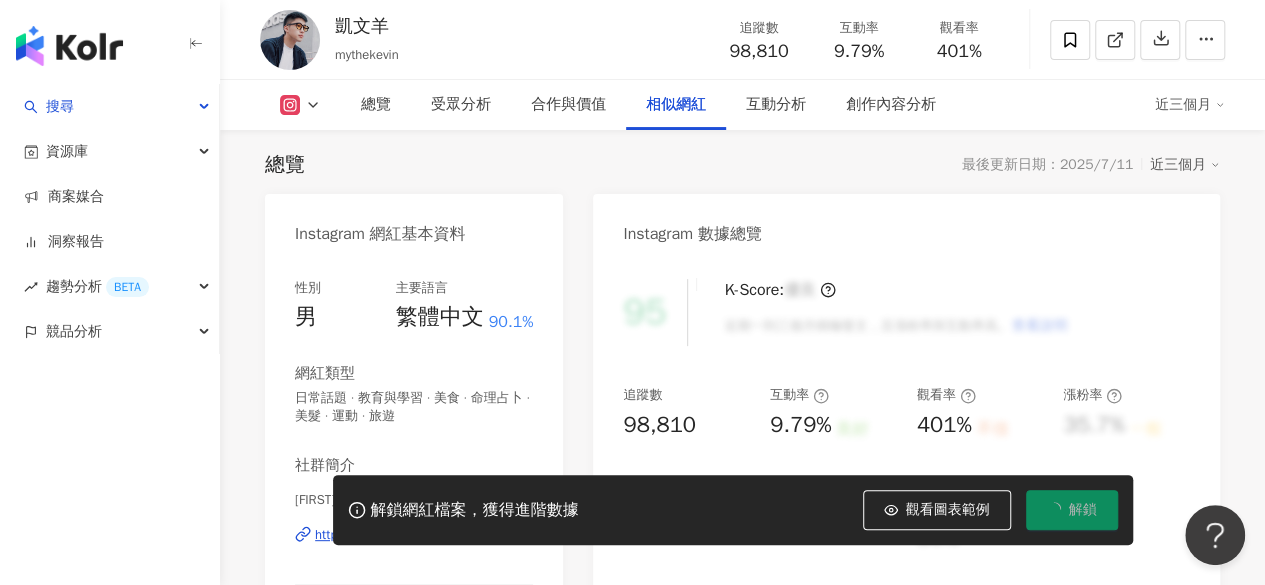 scroll, scrollTop: 3272, scrollLeft: 0, axis: vertical 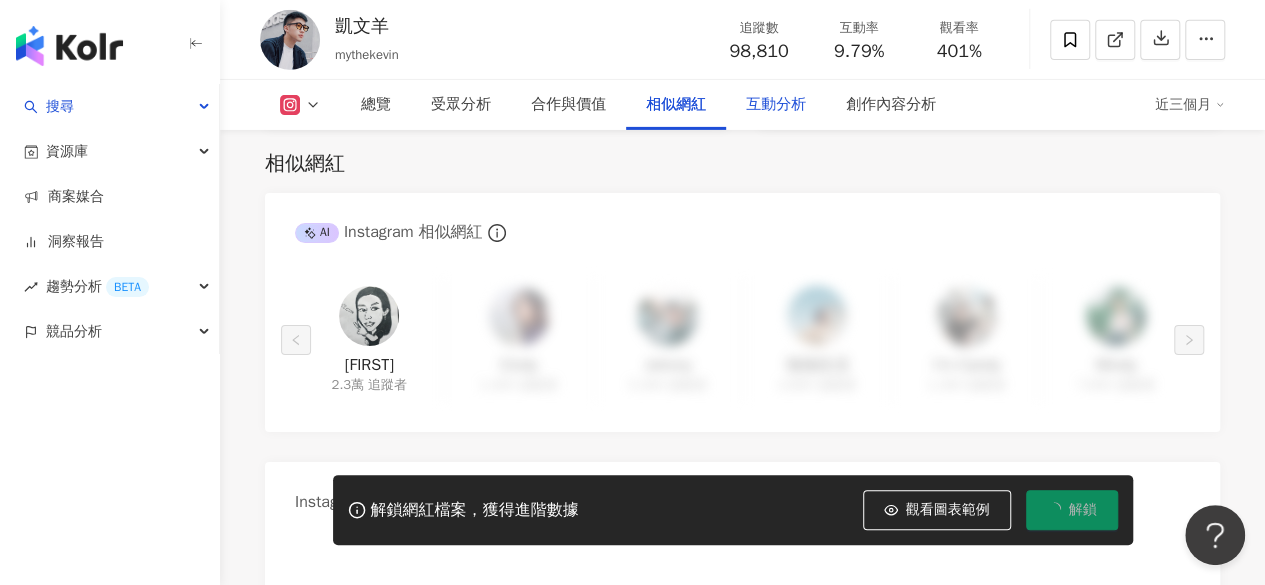 click on "互動分析" at bounding box center (776, 105) 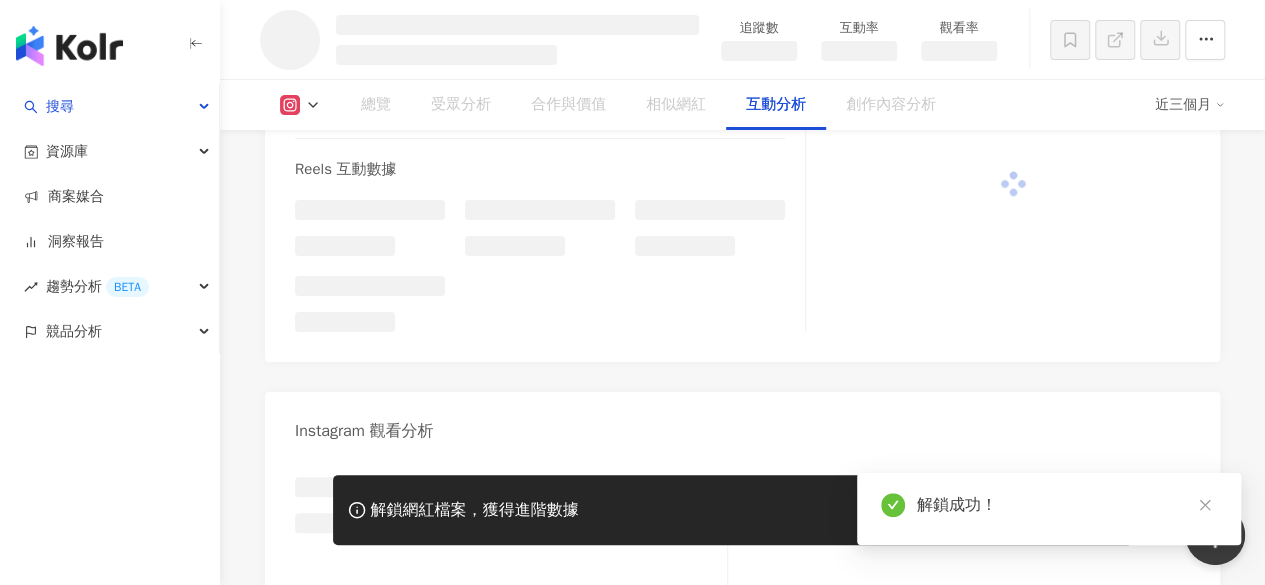 scroll, scrollTop: 3369, scrollLeft: 0, axis: vertical 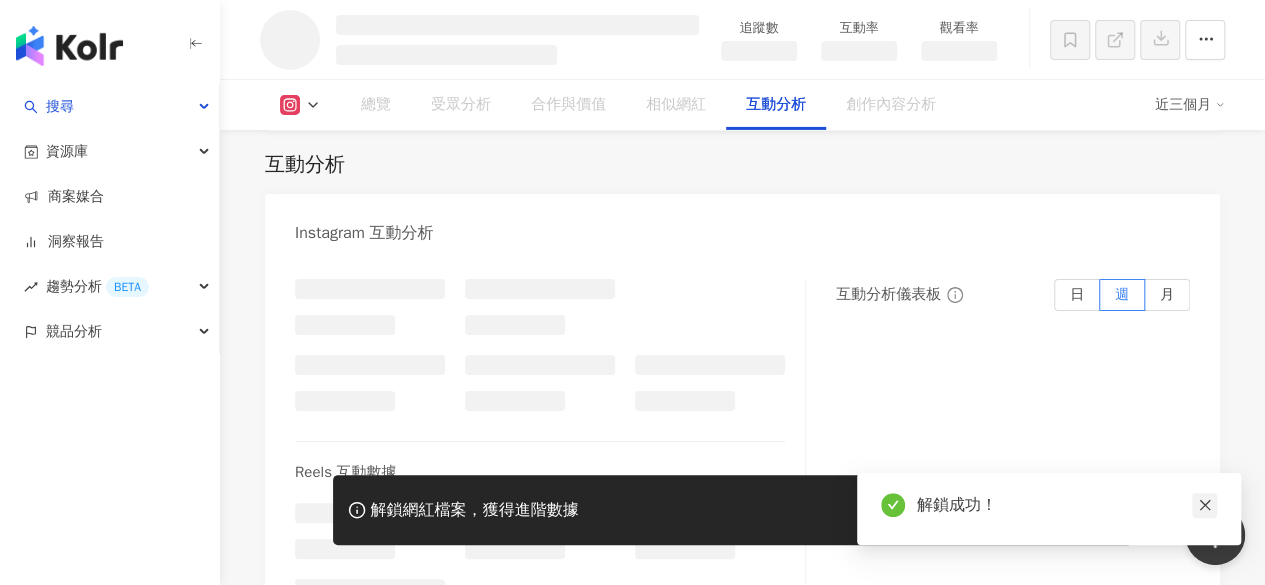 click 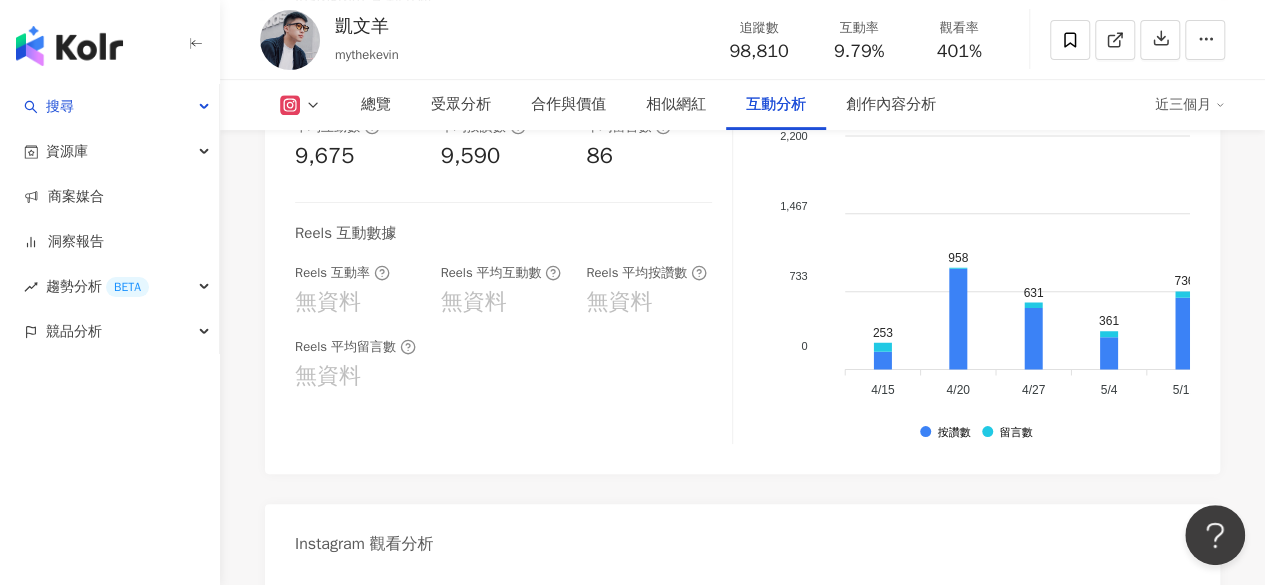 scroll, scrollTop: 4384, scrollLeft: 0, axis: vertical 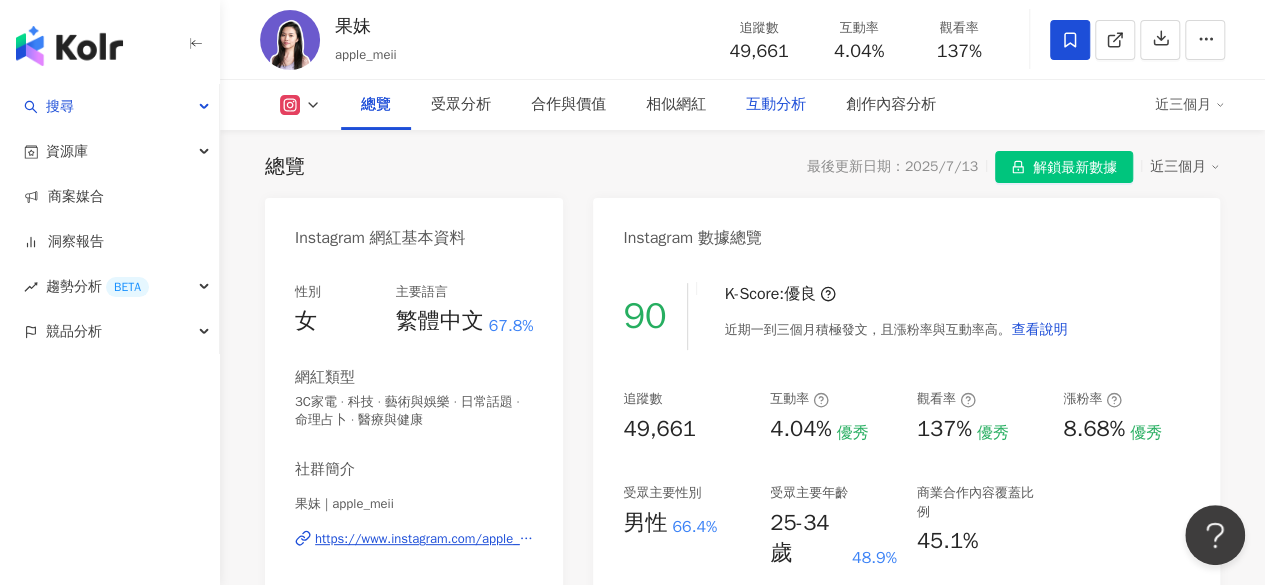 click on "互動分析" at bounding box center [776, 105] 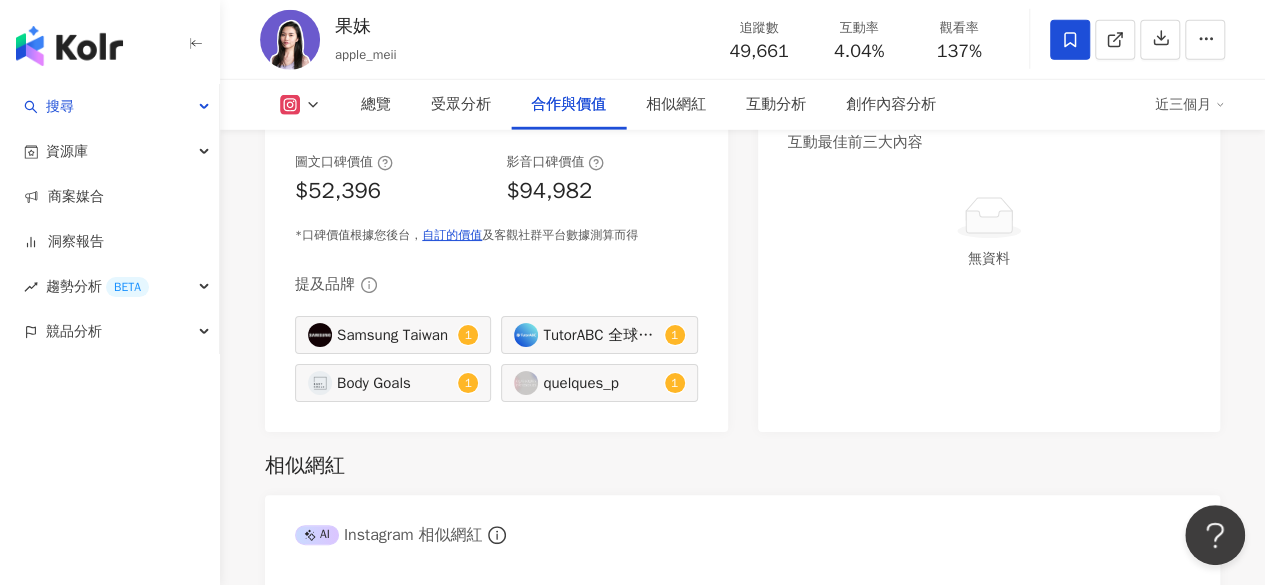 scroll, scrollTop: 2854, scrollLeft: 0, axis: vertical 